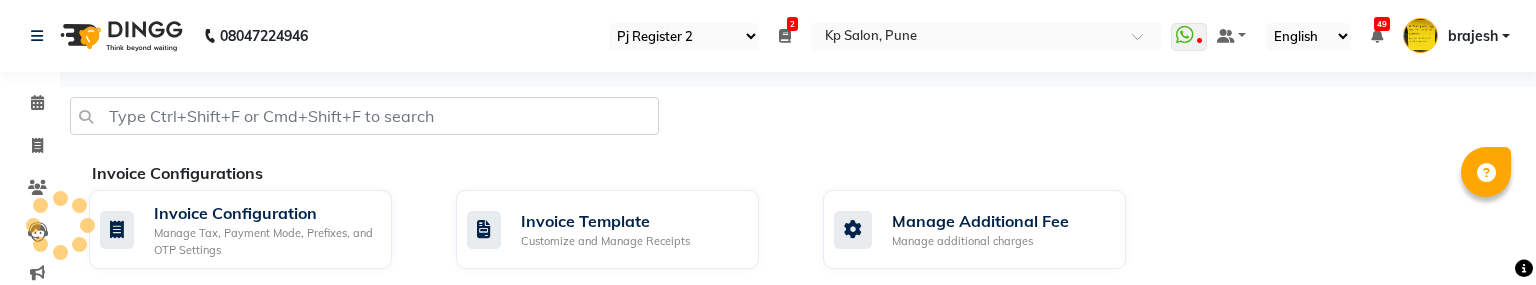select on "15" 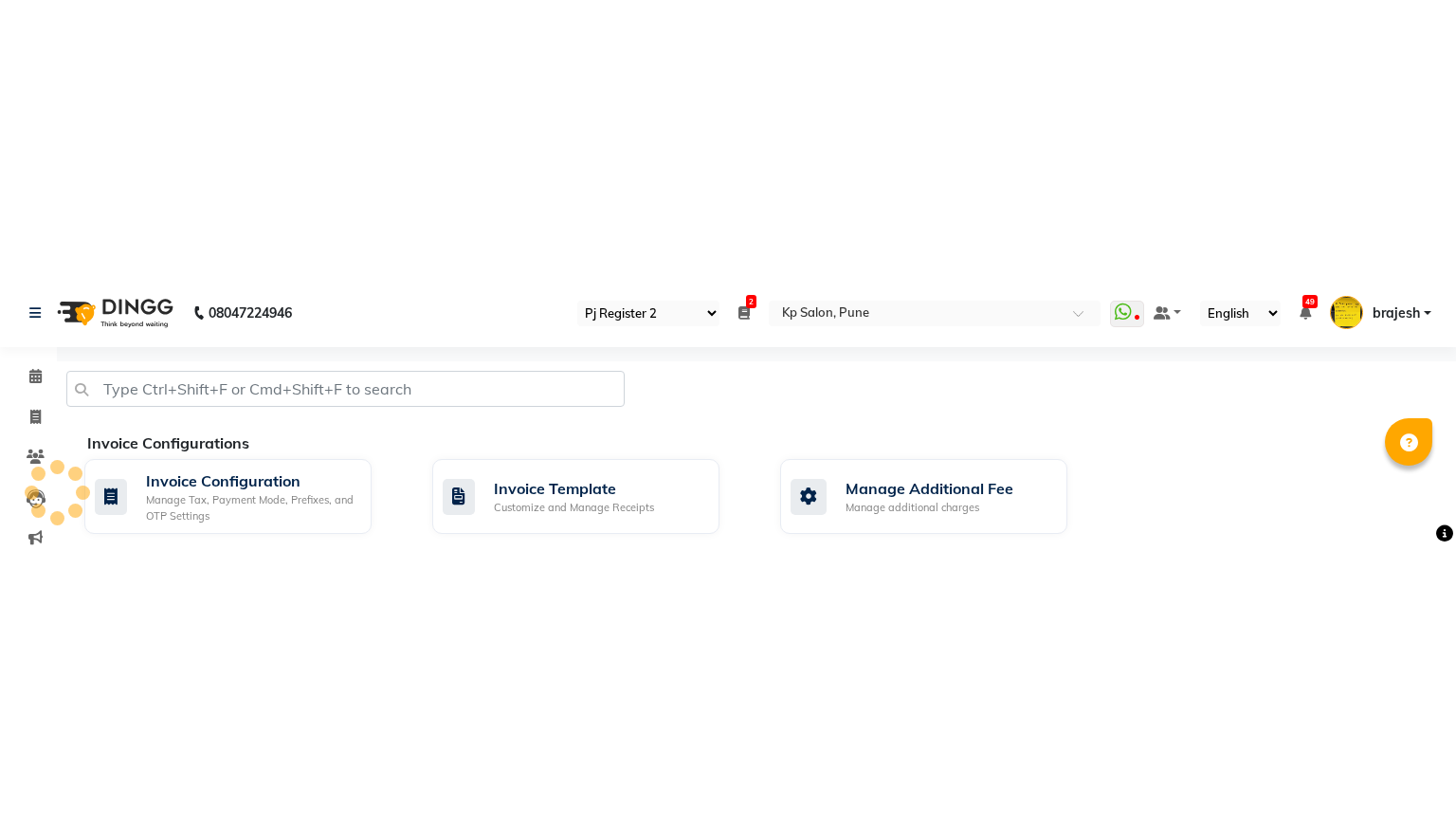 scroll, scrollTop: 0, scrollLeft: 0, axis: both 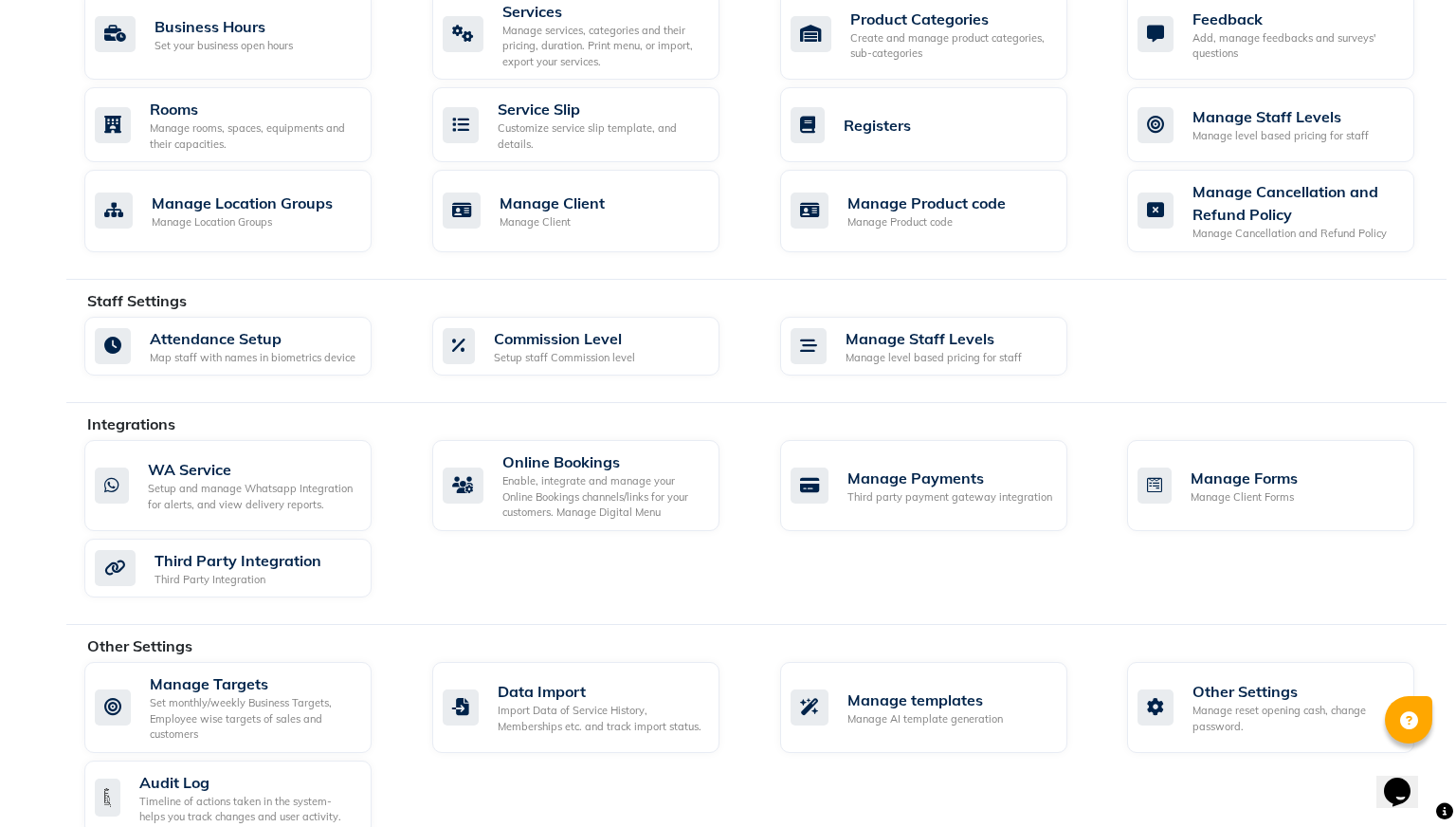 click on "Attendance Setup Map staff with names in biometrics device  Commission Level Setup staff Commission level  Manage Staff Levels Manage level based pricing for staff" 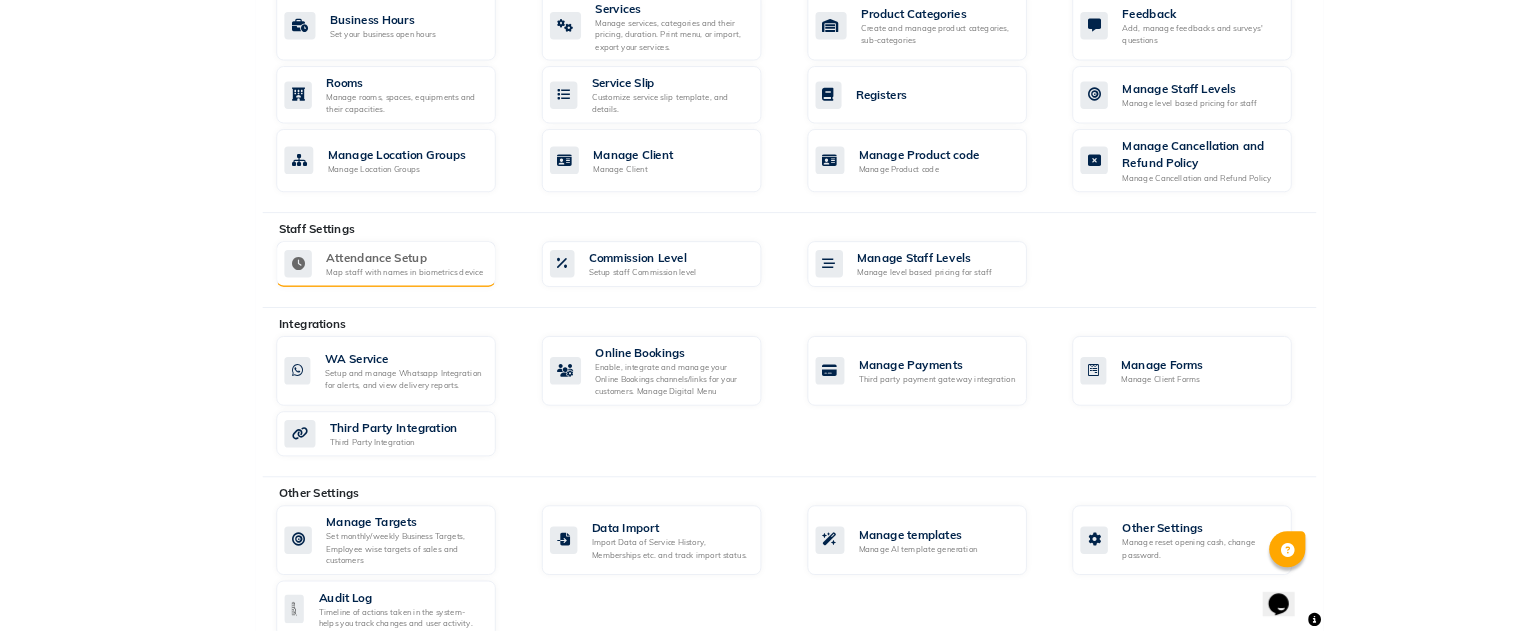 scroll, scrollTop: 0, scrollLeft: 0, axis: both 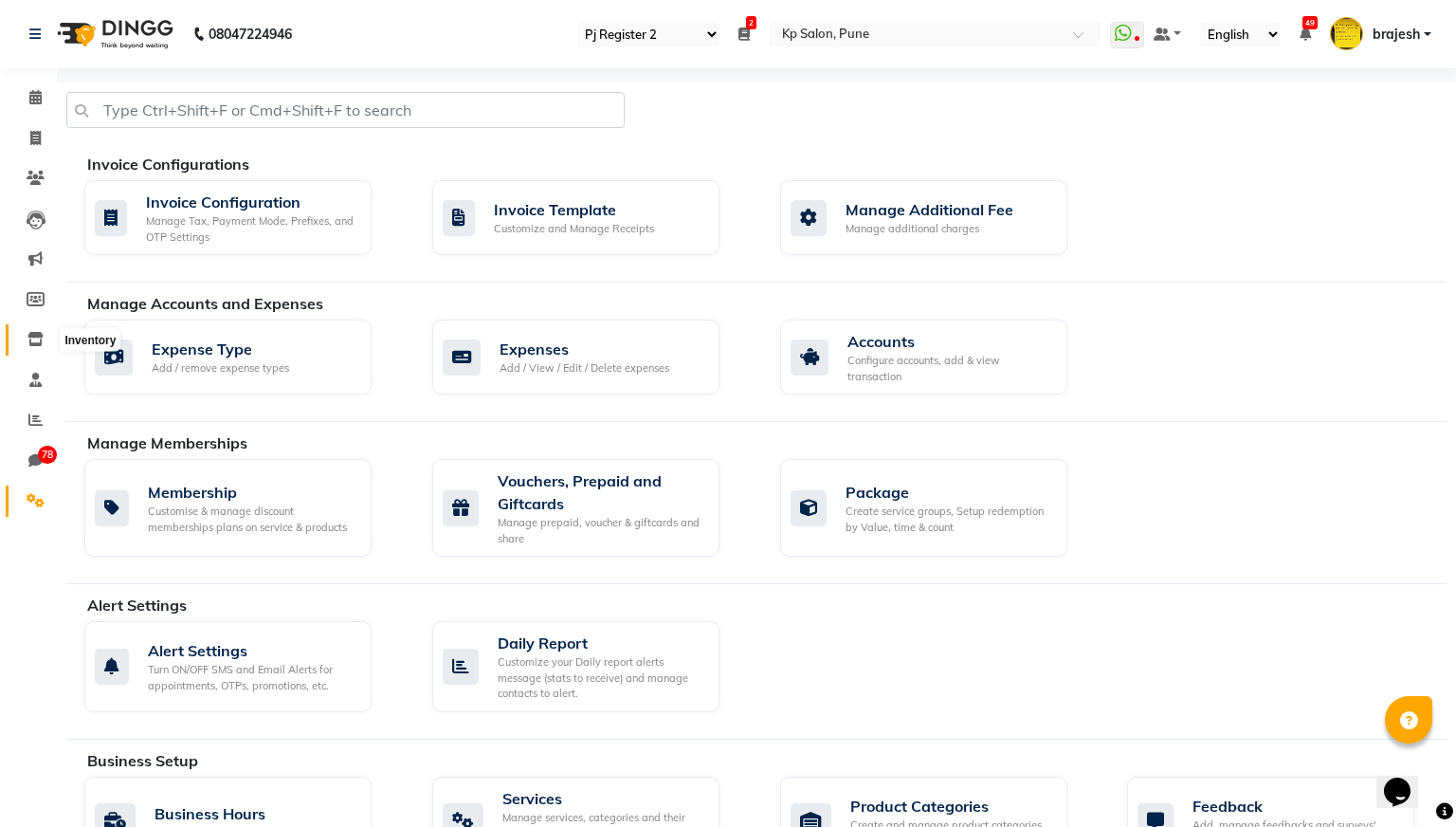 click 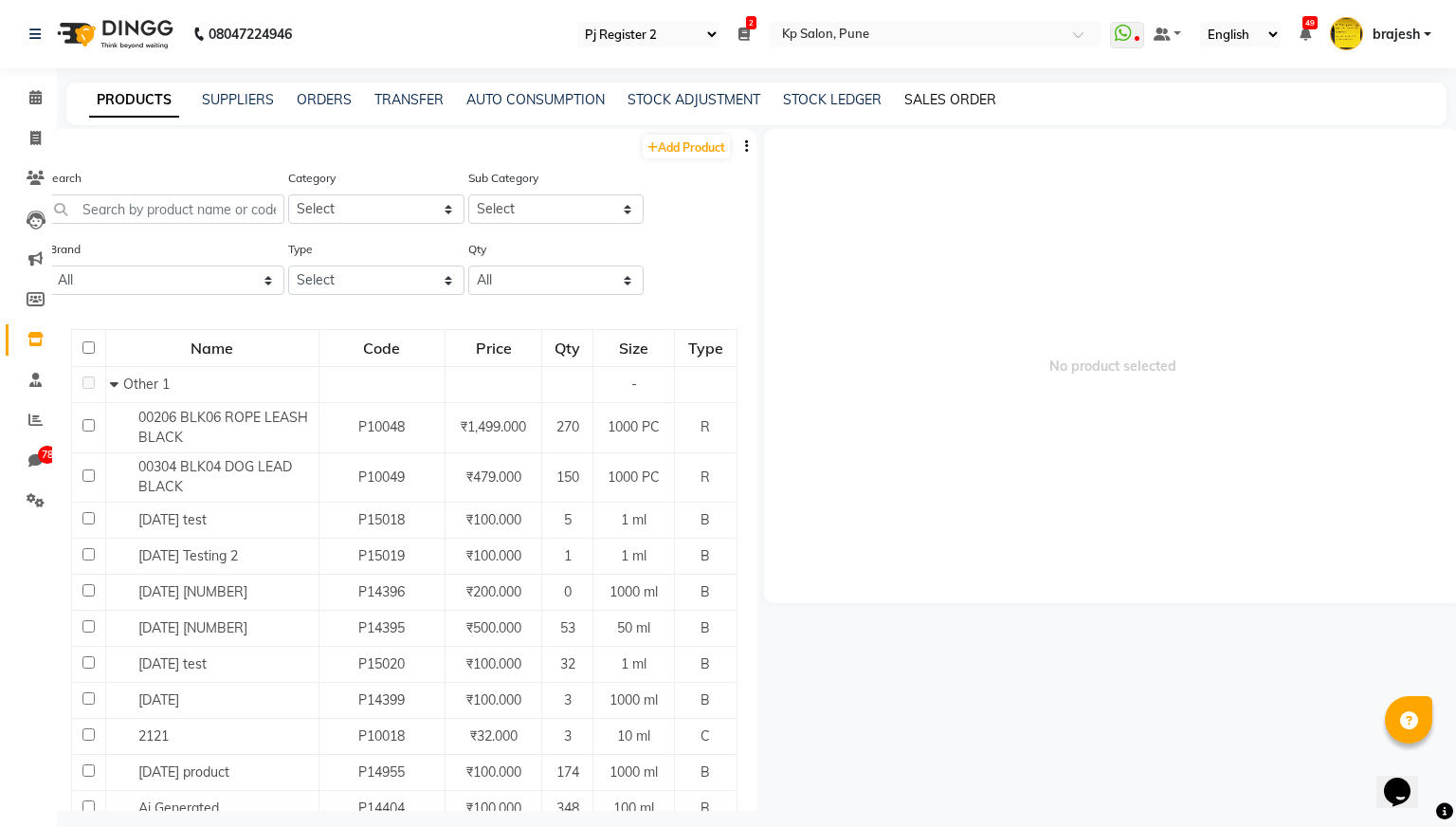 click on "SALES ORDER" 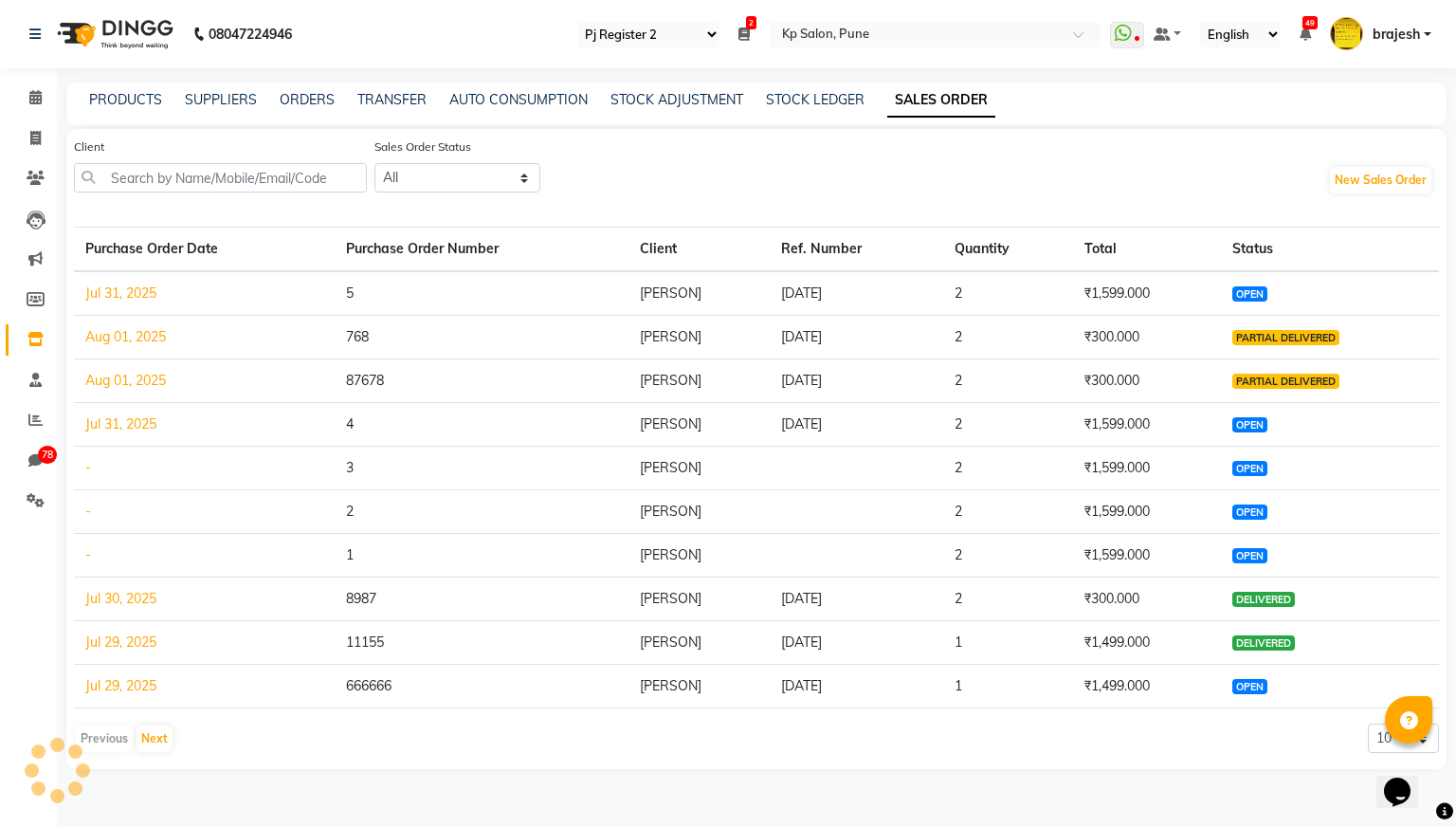 click on "Jul 31, 2025" 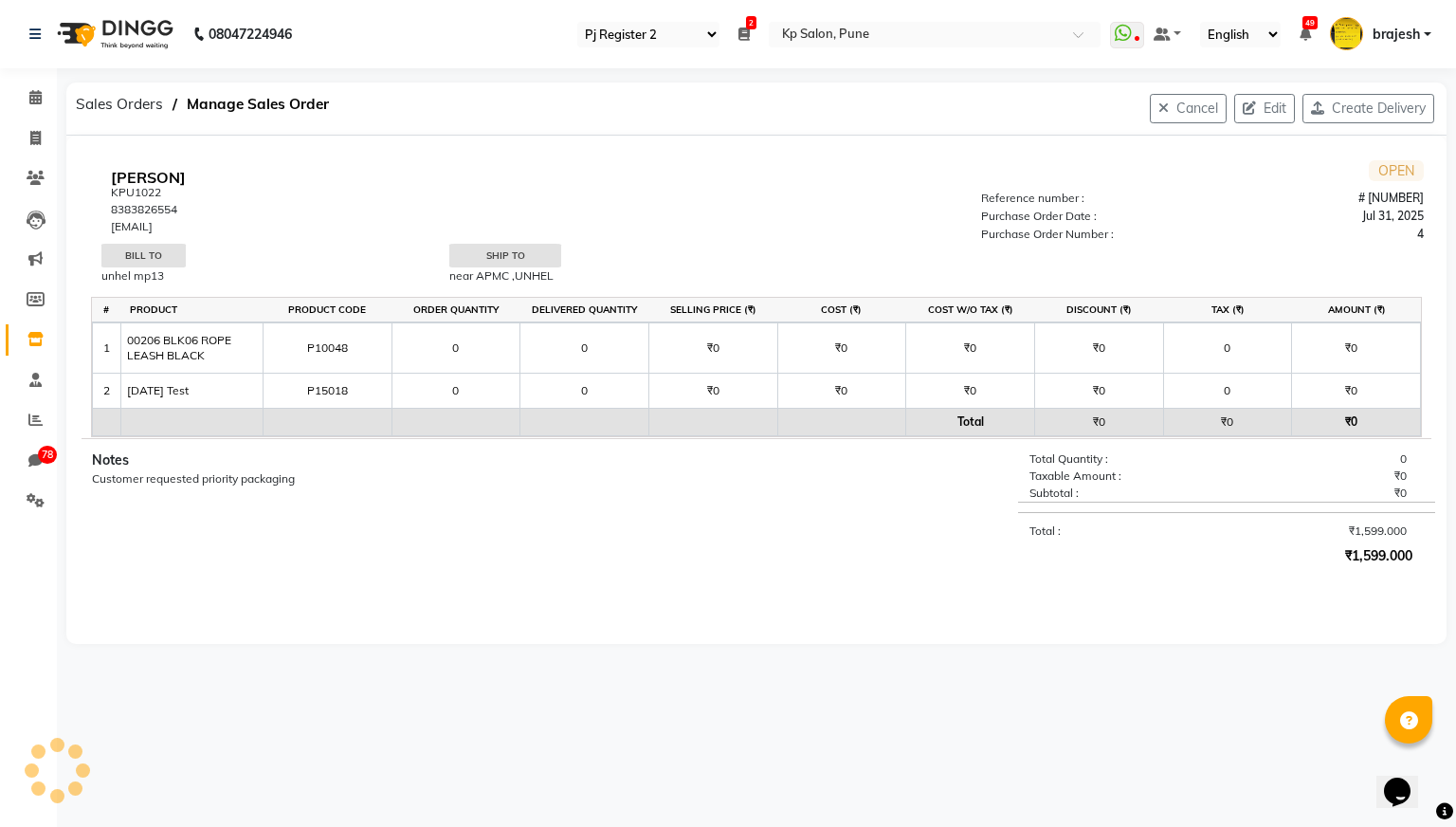 select on "15" 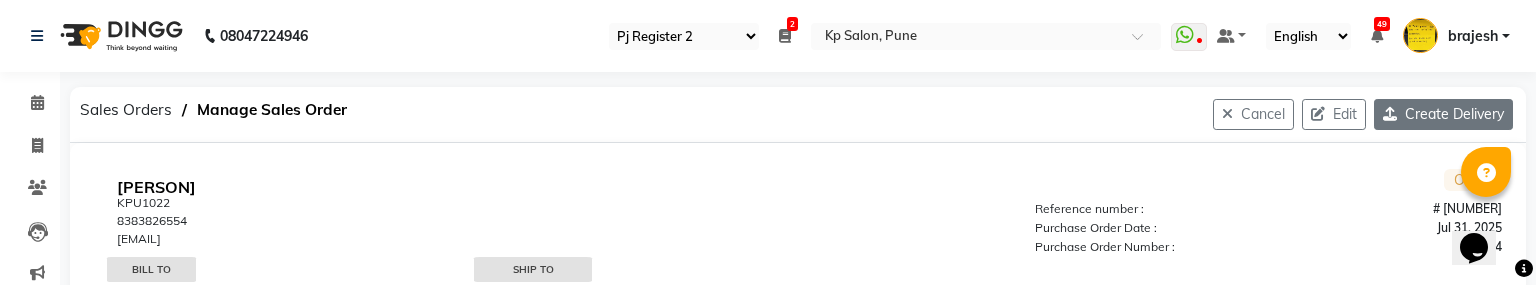 click on "Create Delivery" 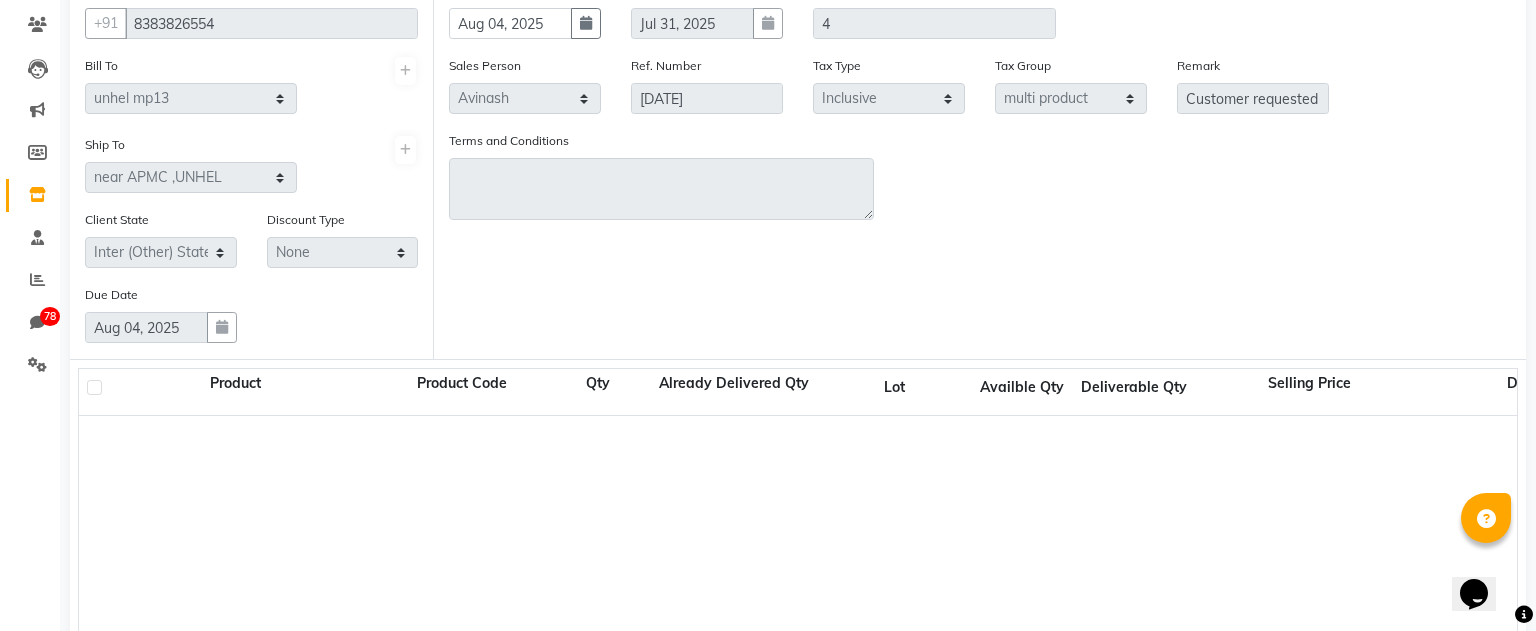 scroll, scrollTop: 0, scrollLeft: 0, axis: both 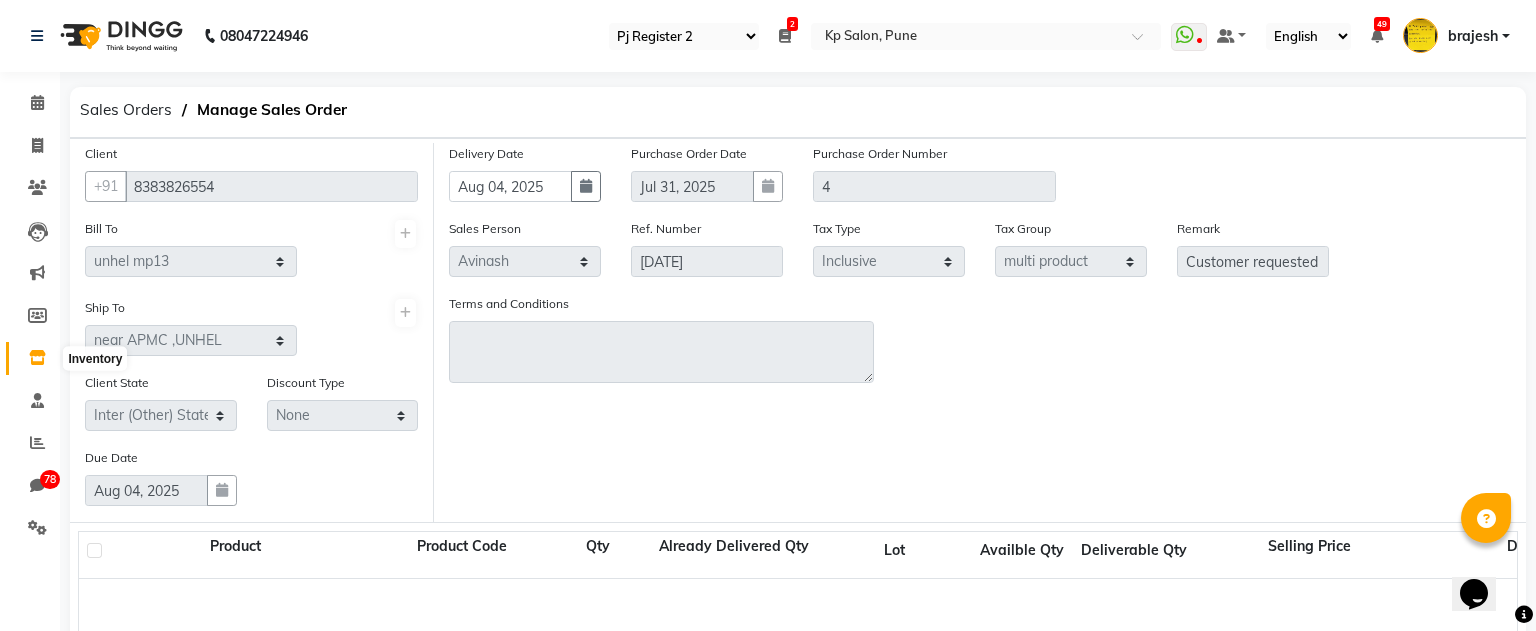 click 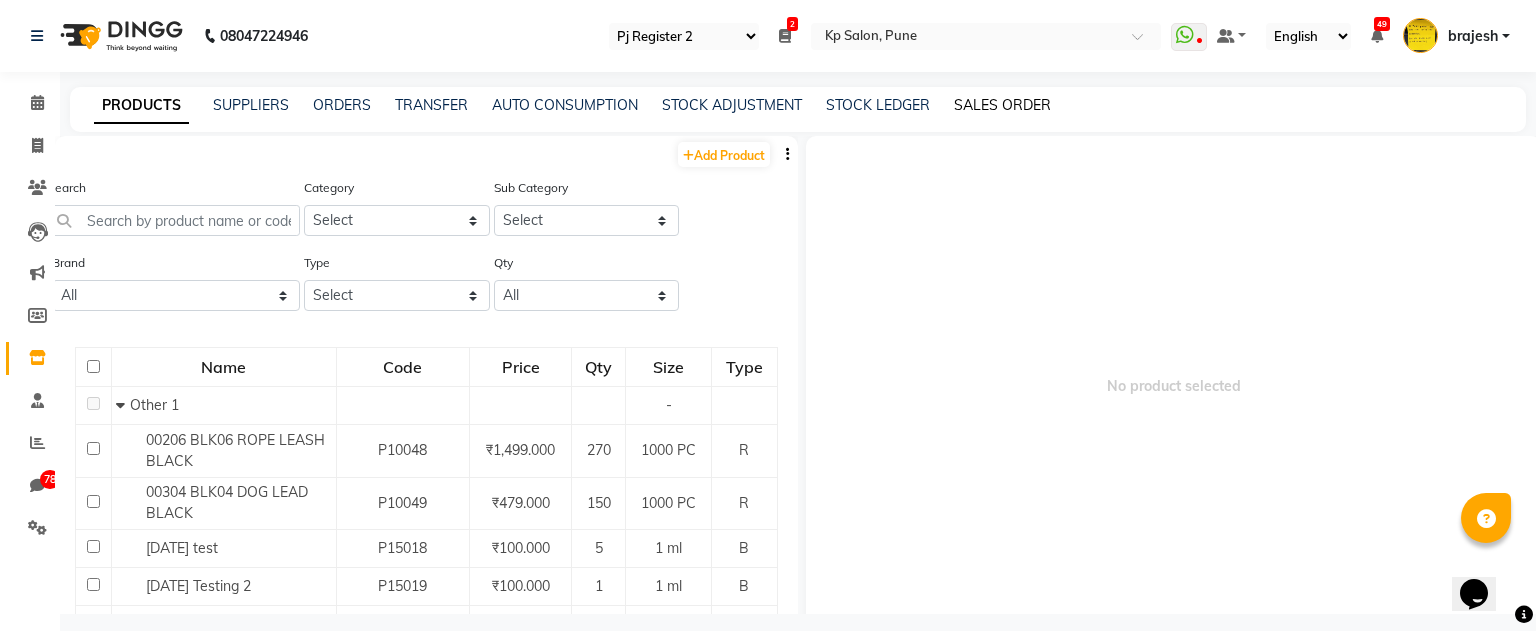 click on "SALES ORDER" 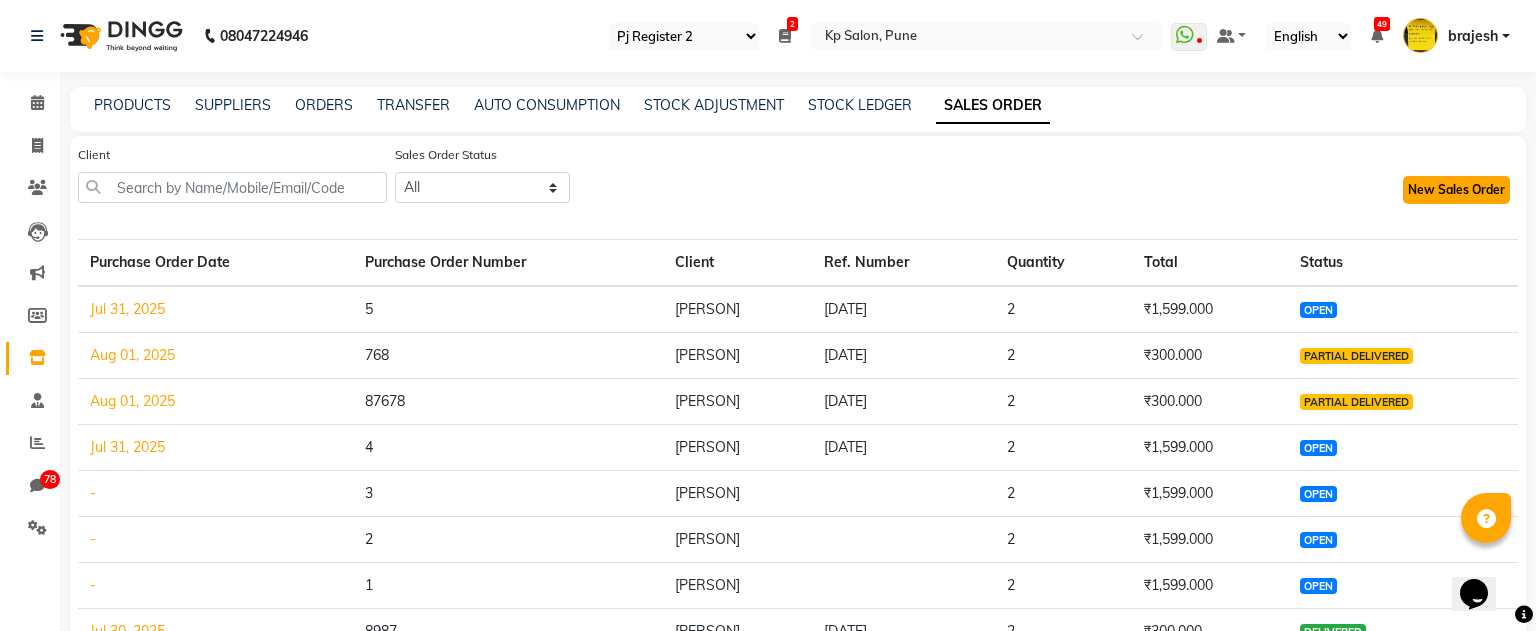 click on "New Sales Order" 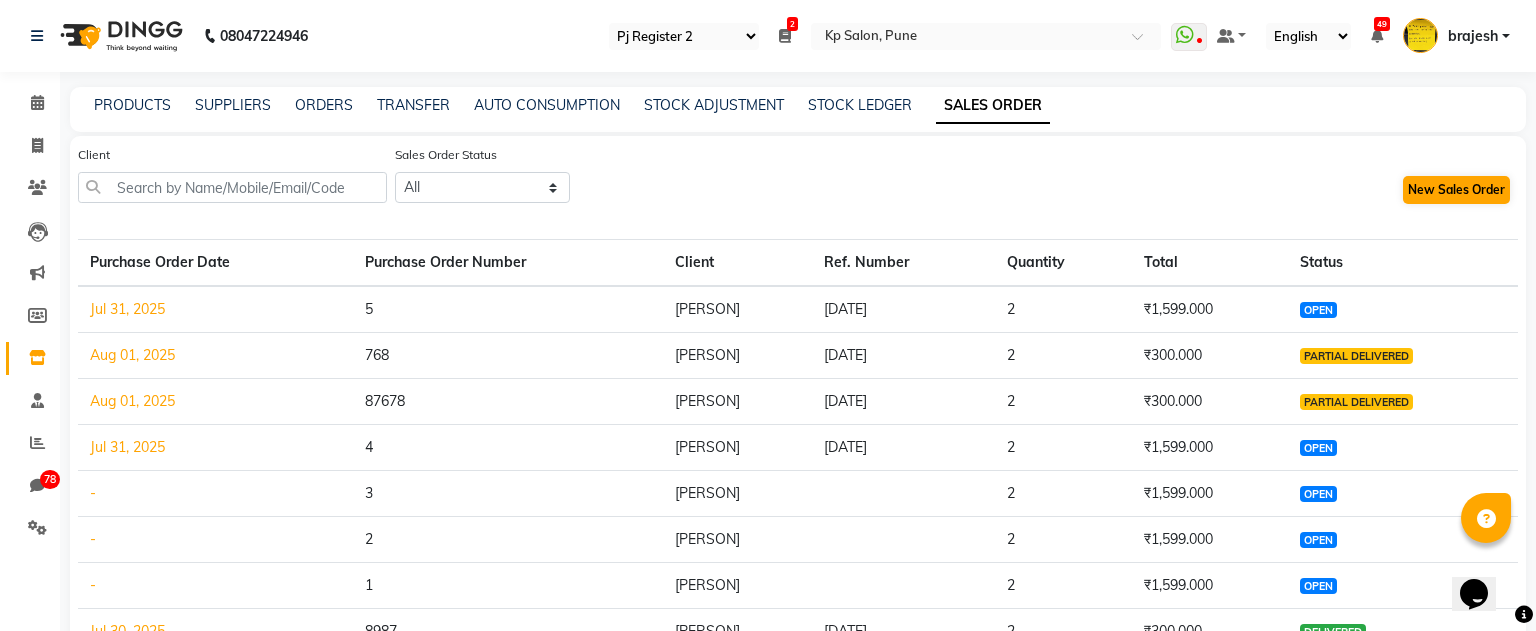 select on "true" 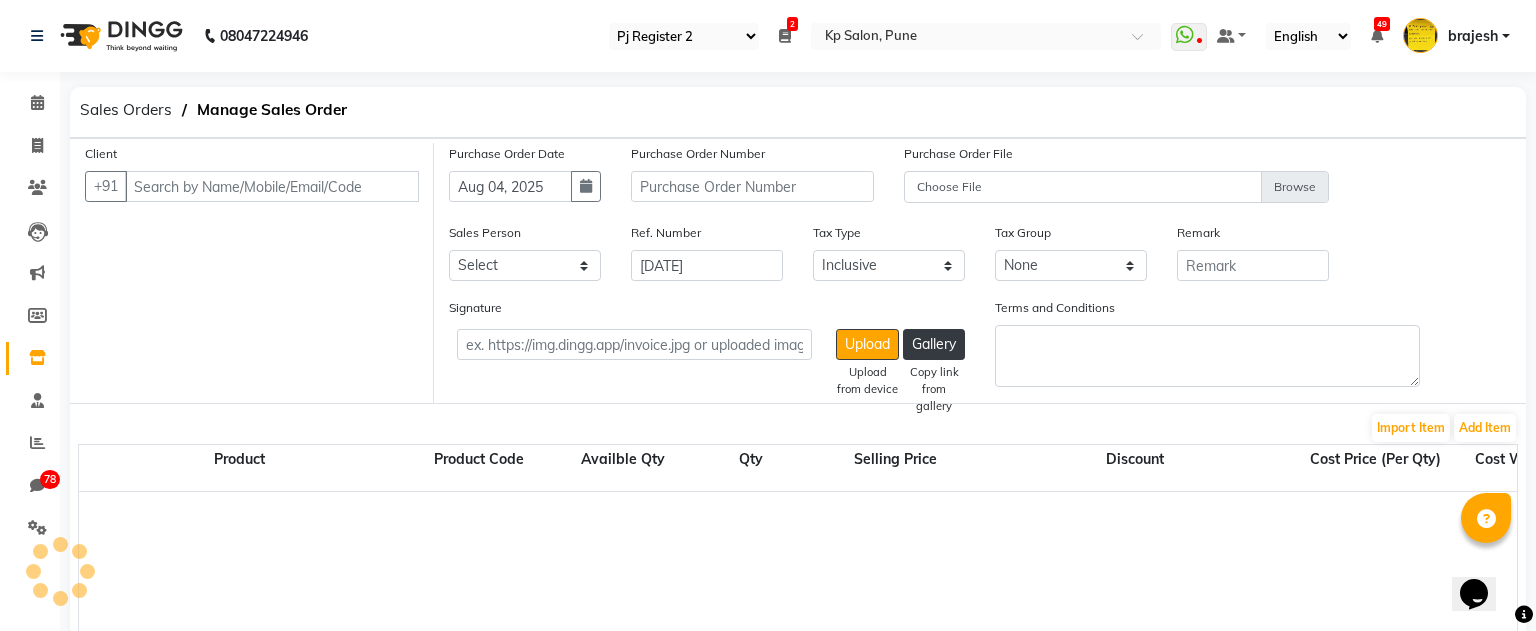 select on "2718" 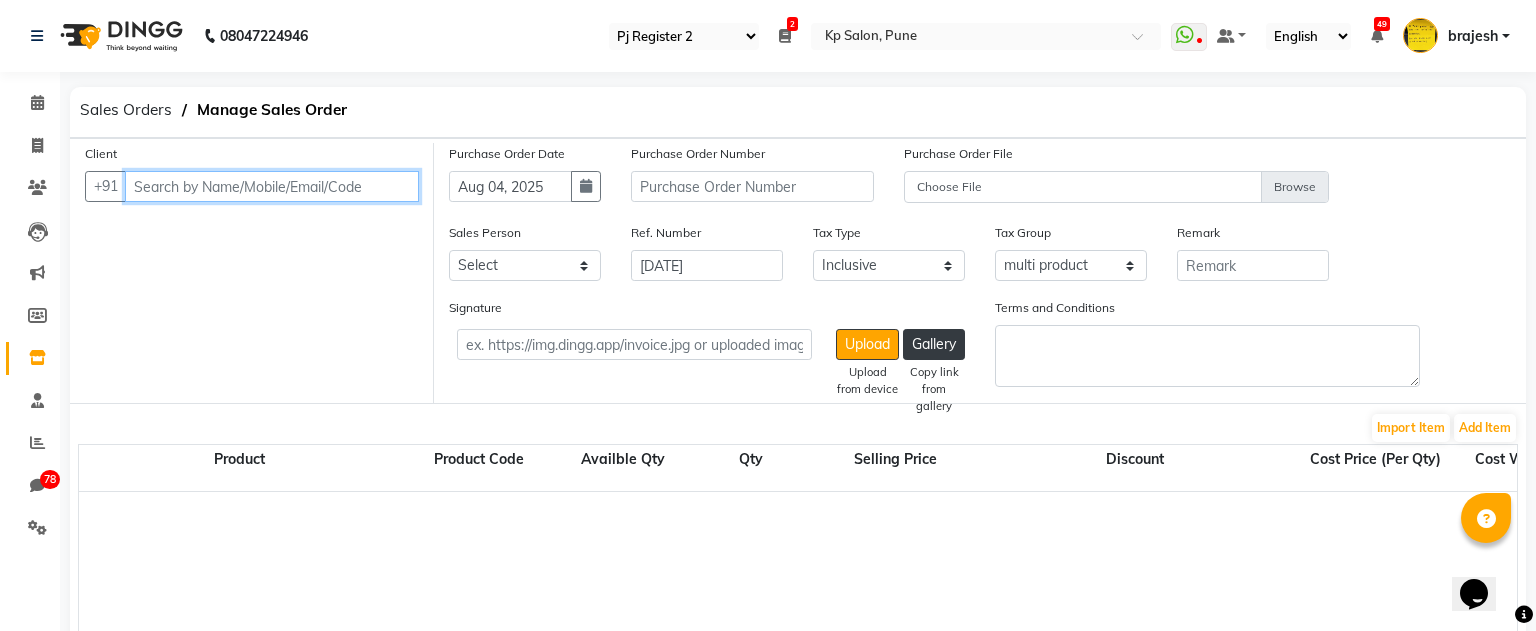 click at bounding box center (272, 186) 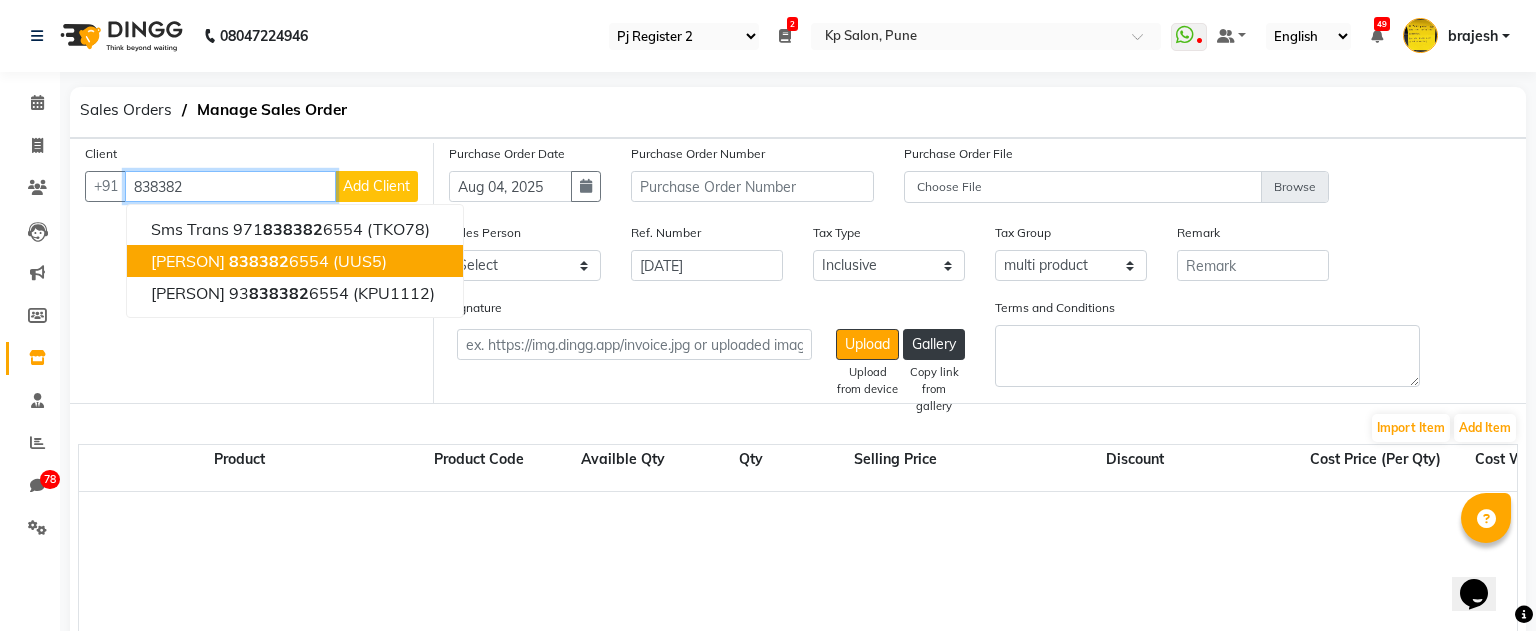 click on "[FIRST] [LAST] [PHONE] (UUS5)" at bounding box center (295, 261) 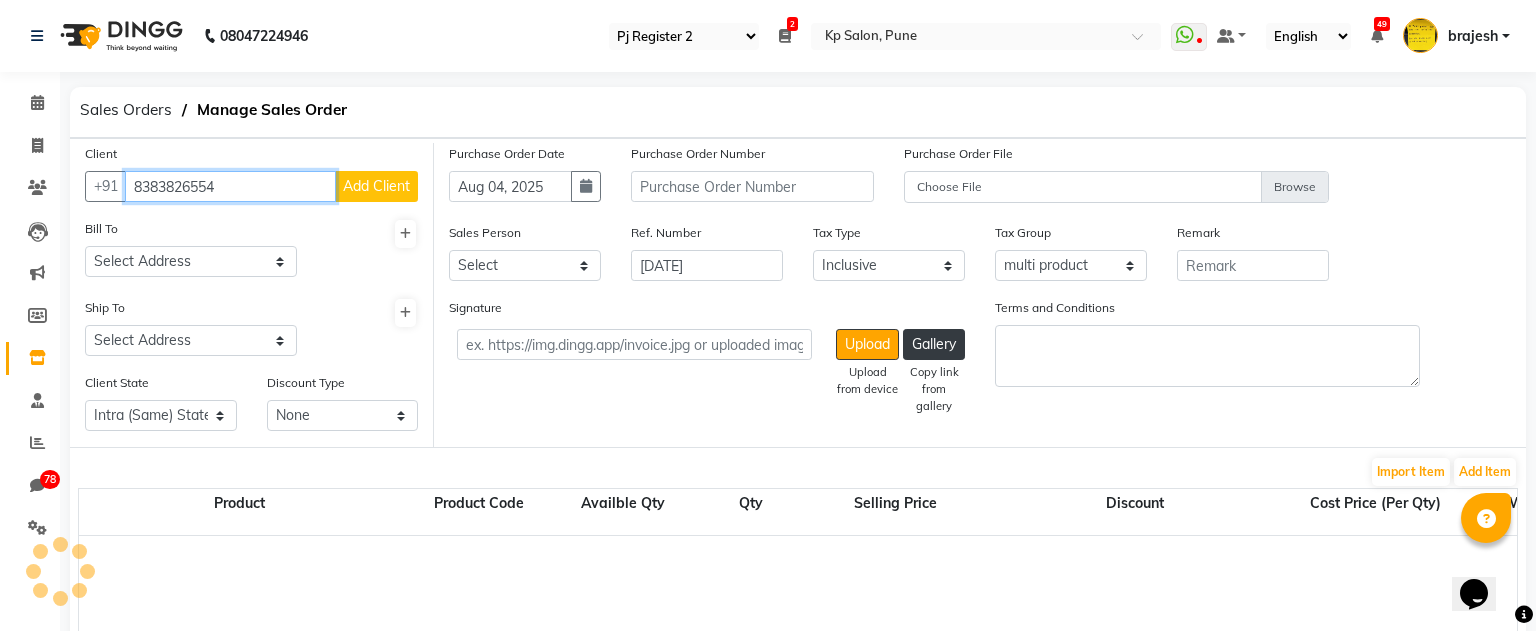 select on "false" 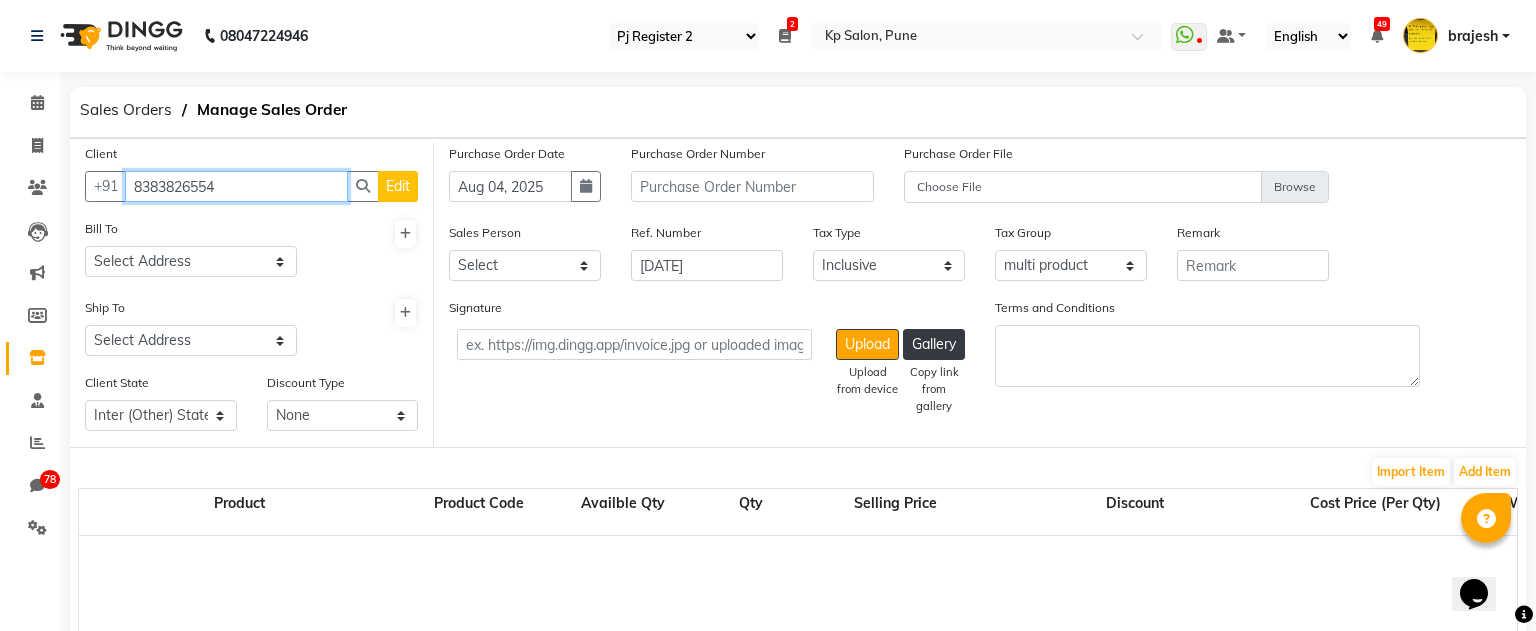 type on "8383826554" 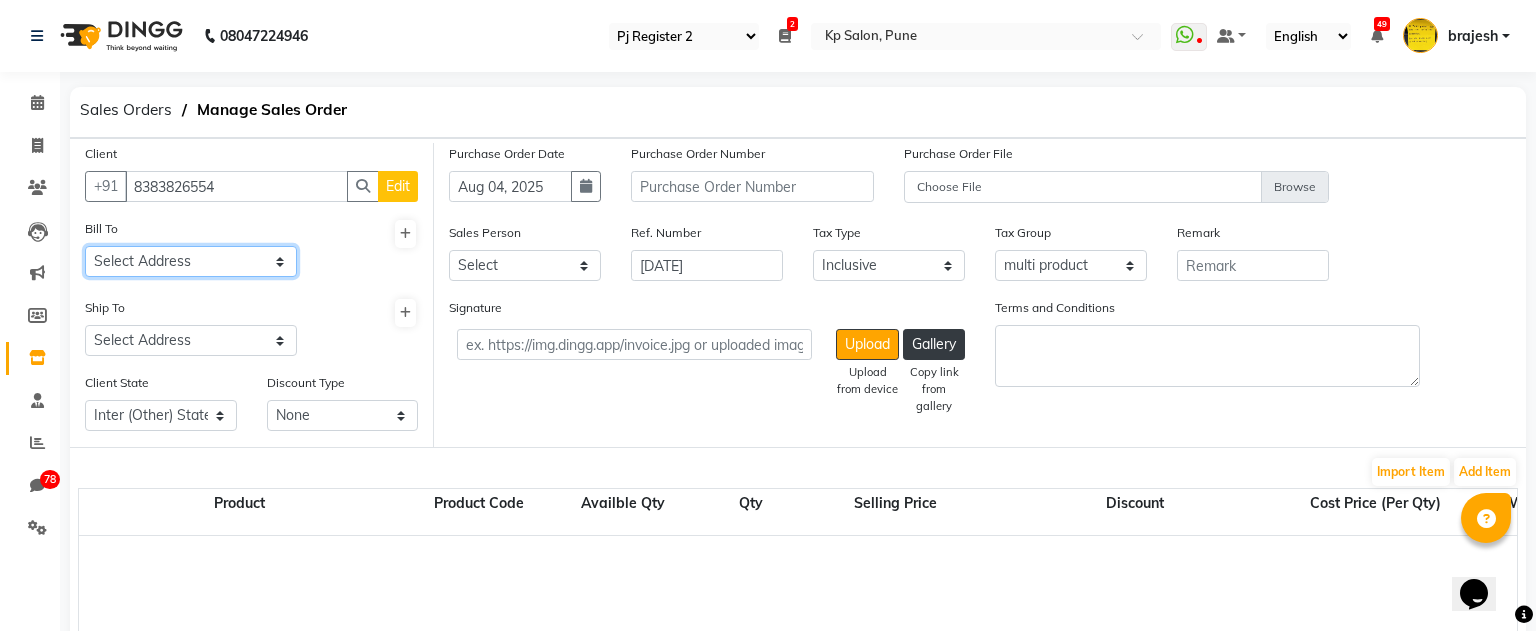 click on "Select Address  unhel mp13   near apmc, unhel,nagda   near apmc, unhel,nagda   station road , unhel,ujjain,[POSTAL_CODE]   near apmc, unhel,nagda" 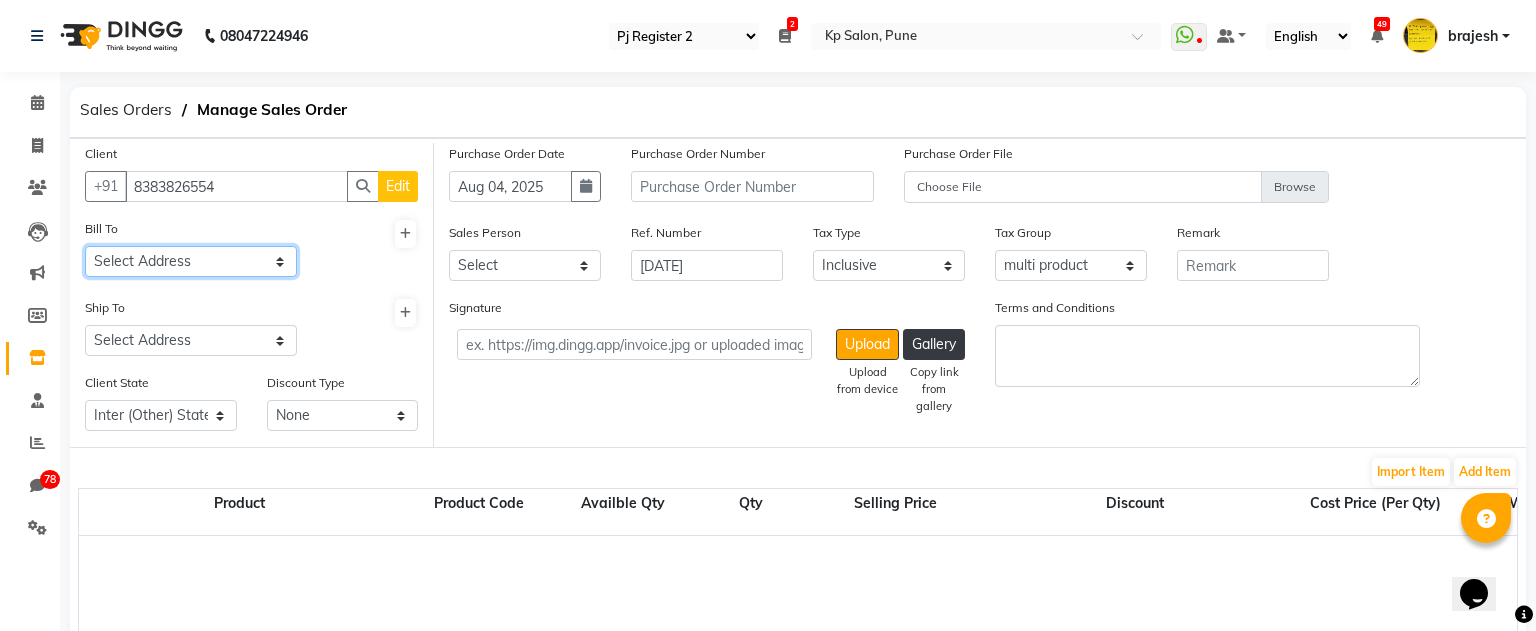 select on "102" 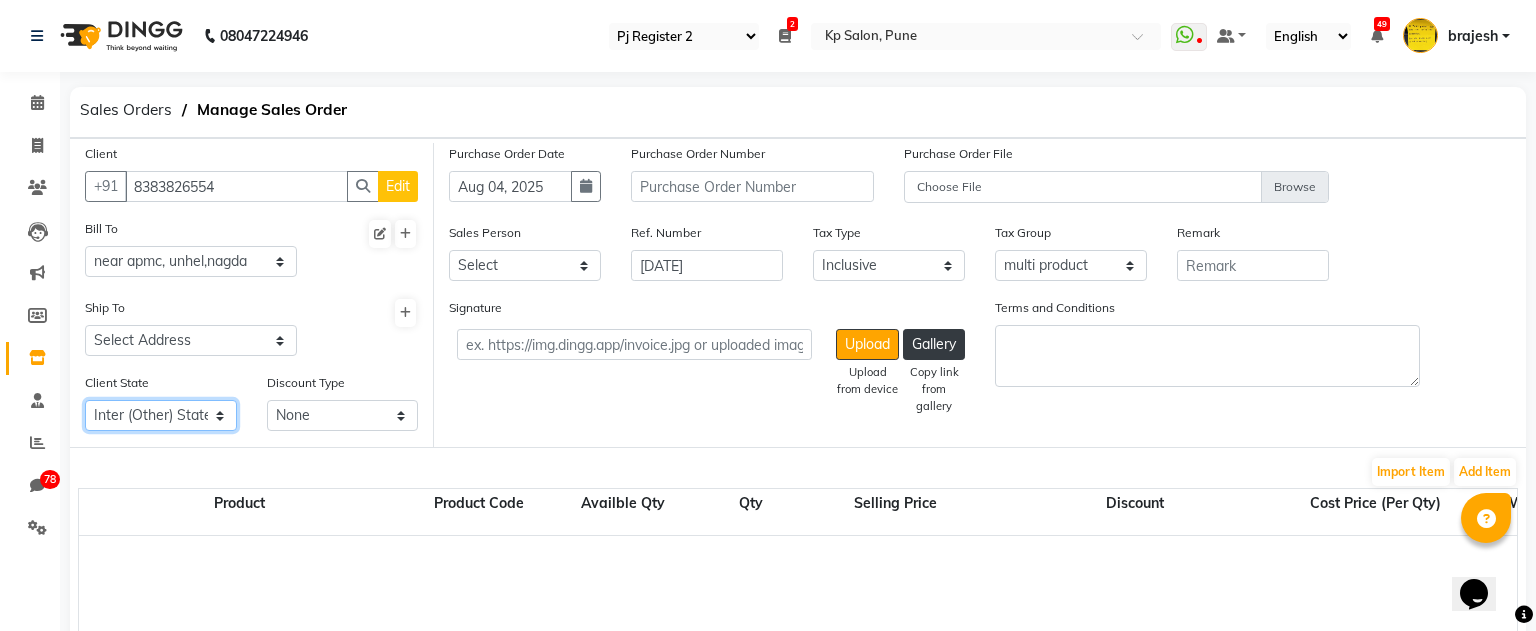 click on "Intra (Same) State Inter (Other) State" 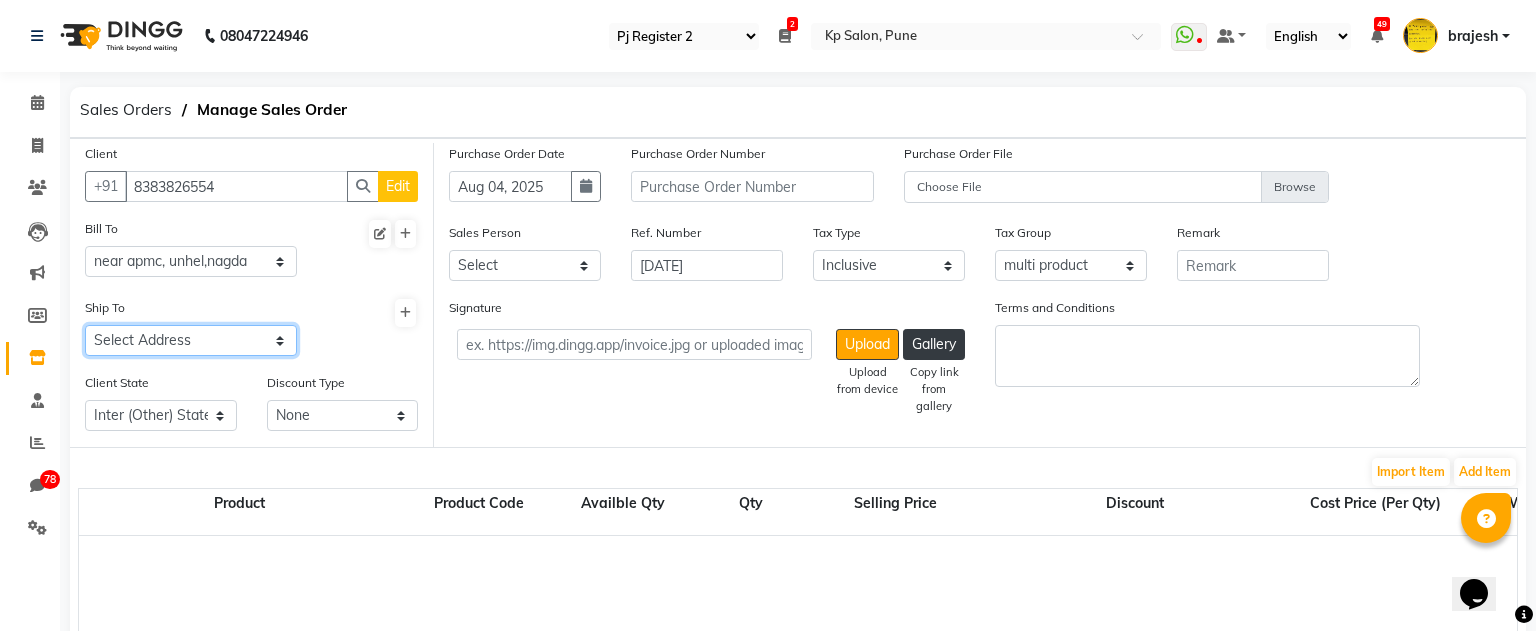 click on "Select Address  near APMC ,UNHEL   pune,budhwariya peth" 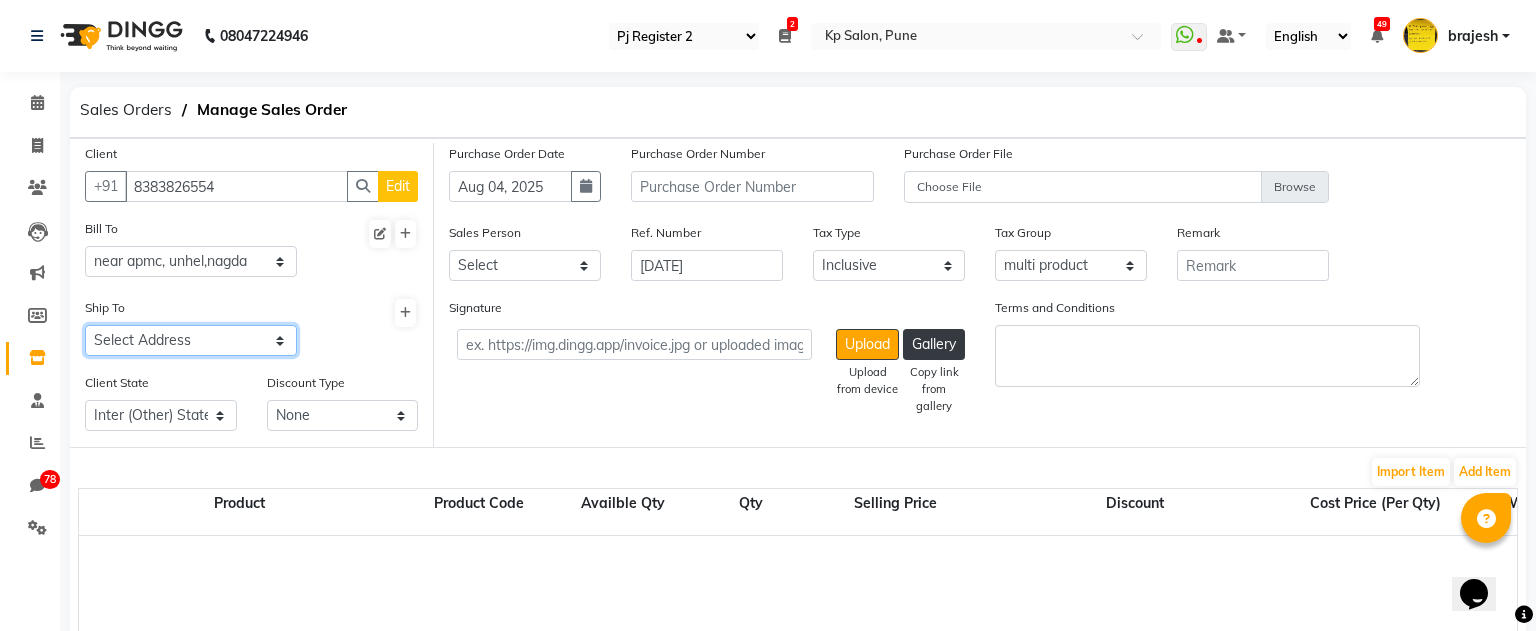 select on "95" 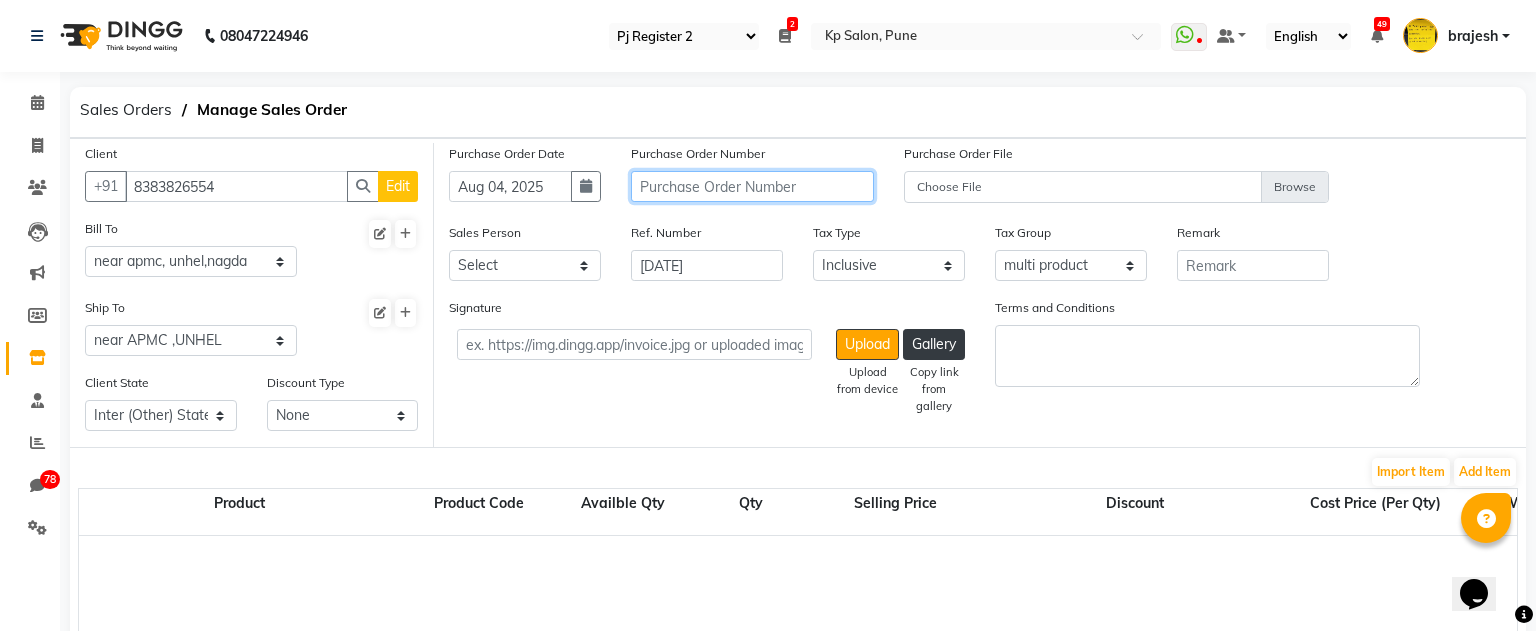 click 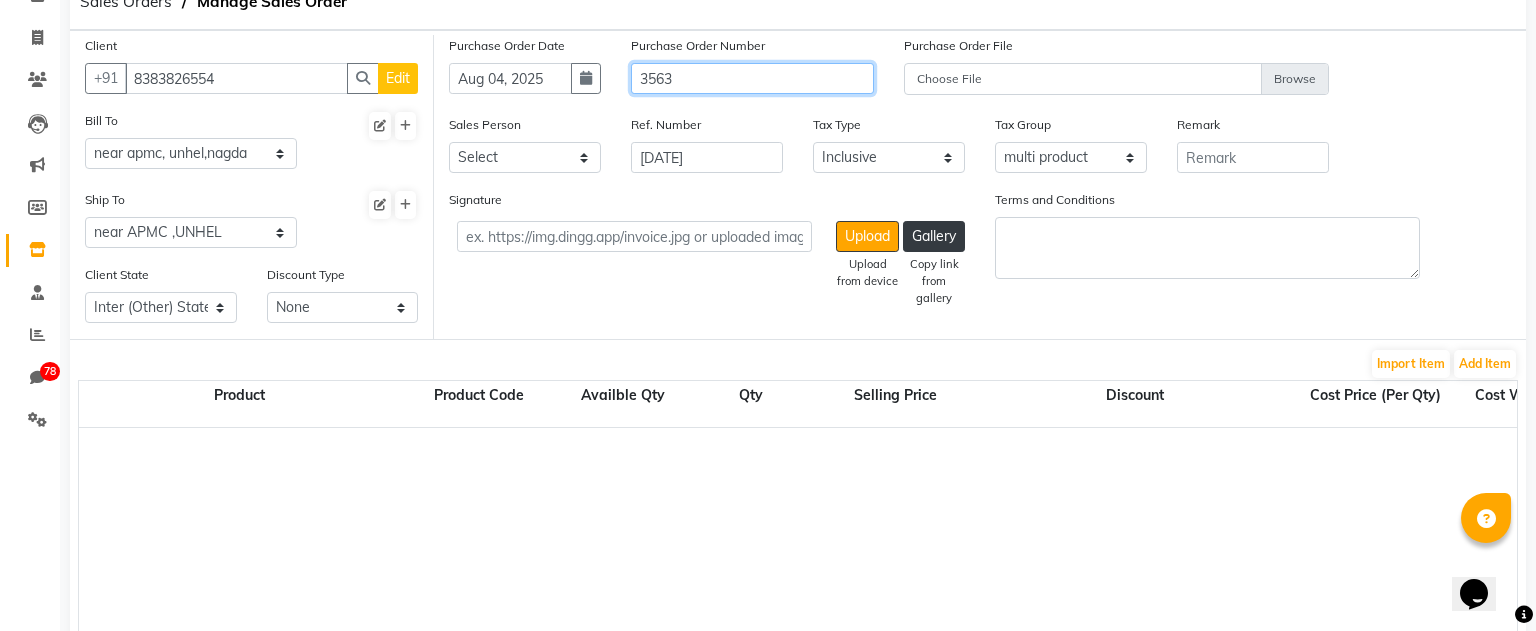 scroll, scrollTop: 230, scrollLeft: 0, axis: vertical 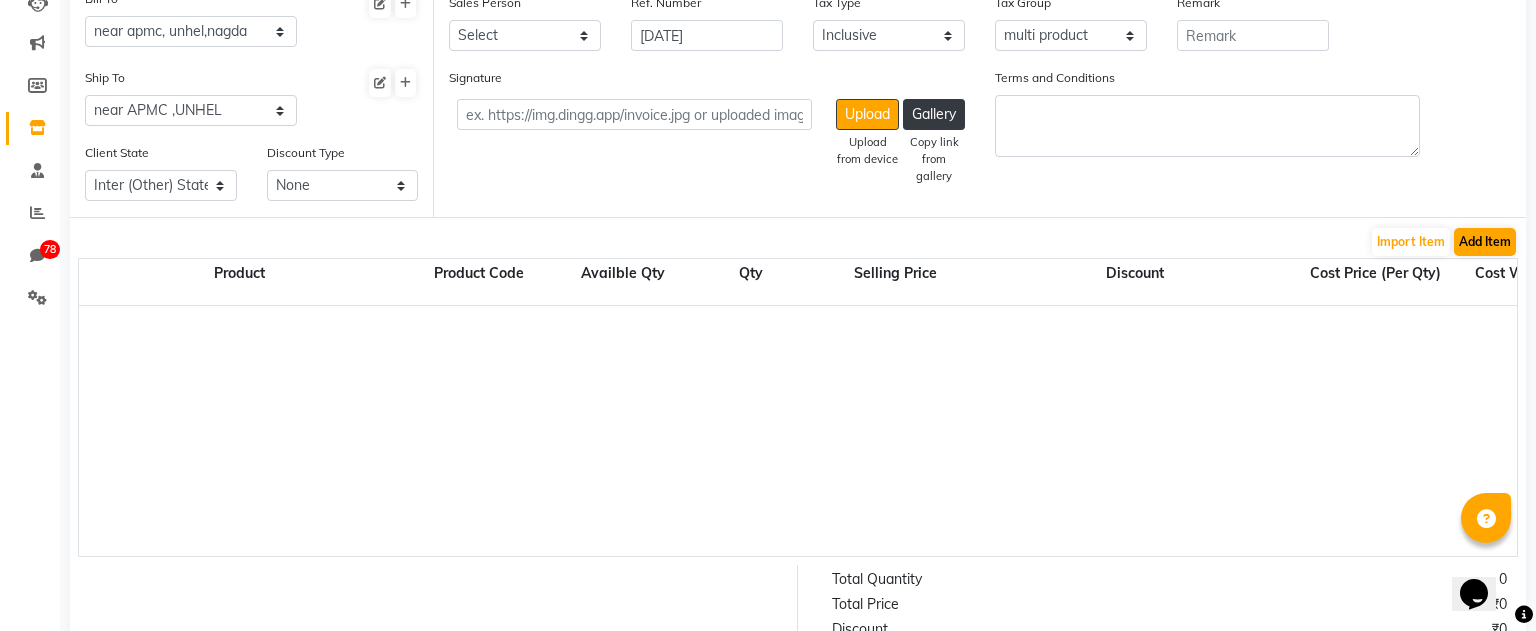 type on "3563" 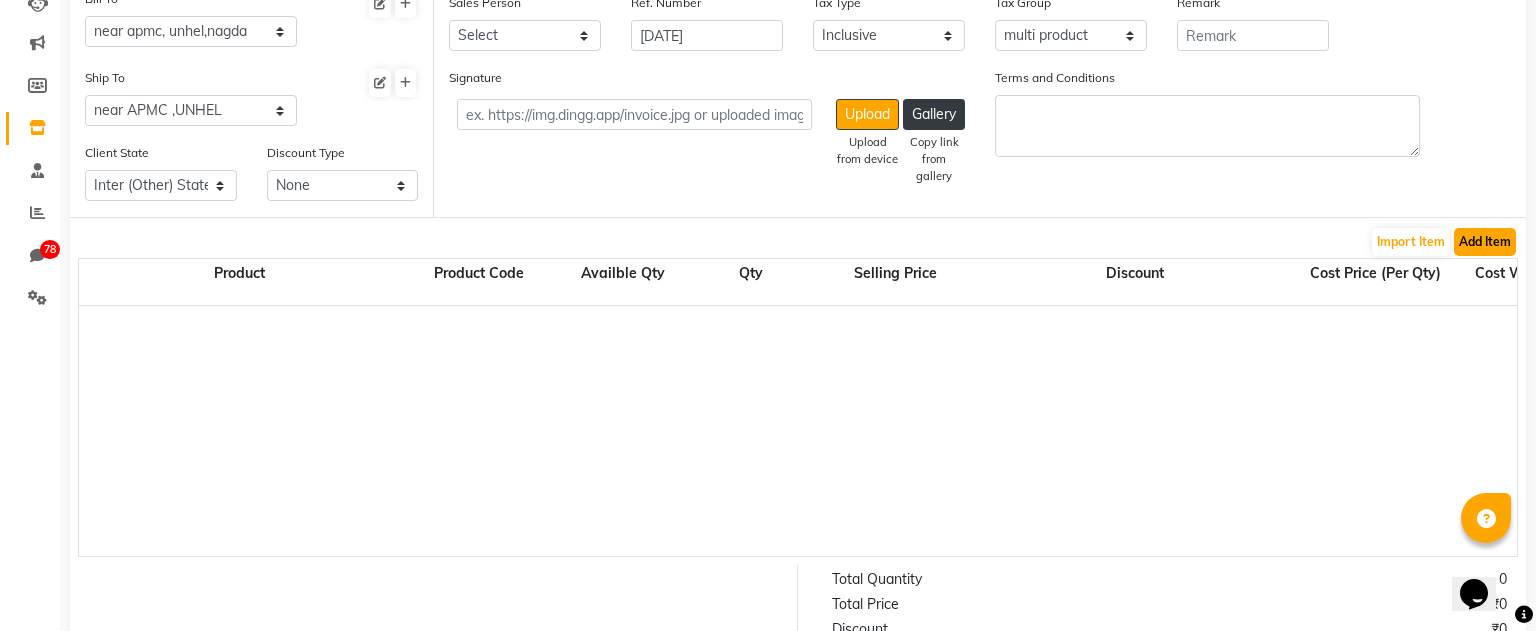 click on "Add Item" 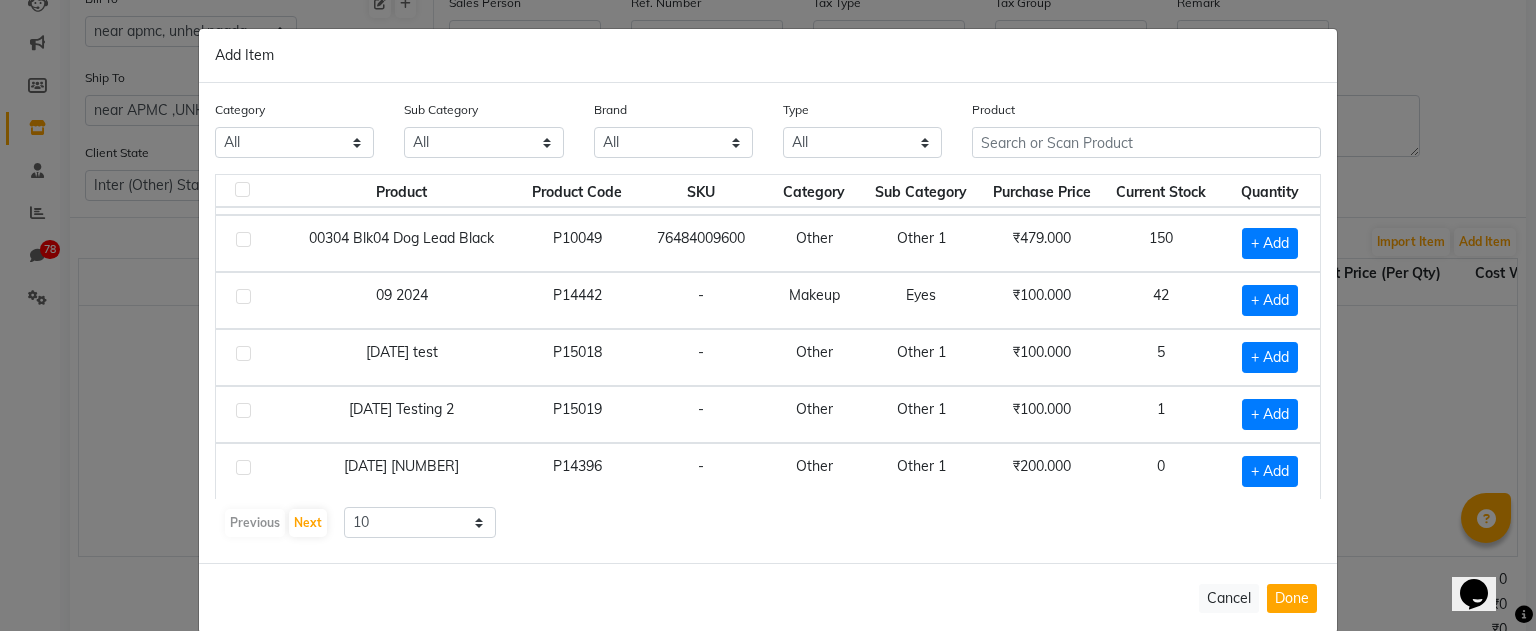 scroll, scrollTop: 134, scrollLeft: 0, axis: vertical 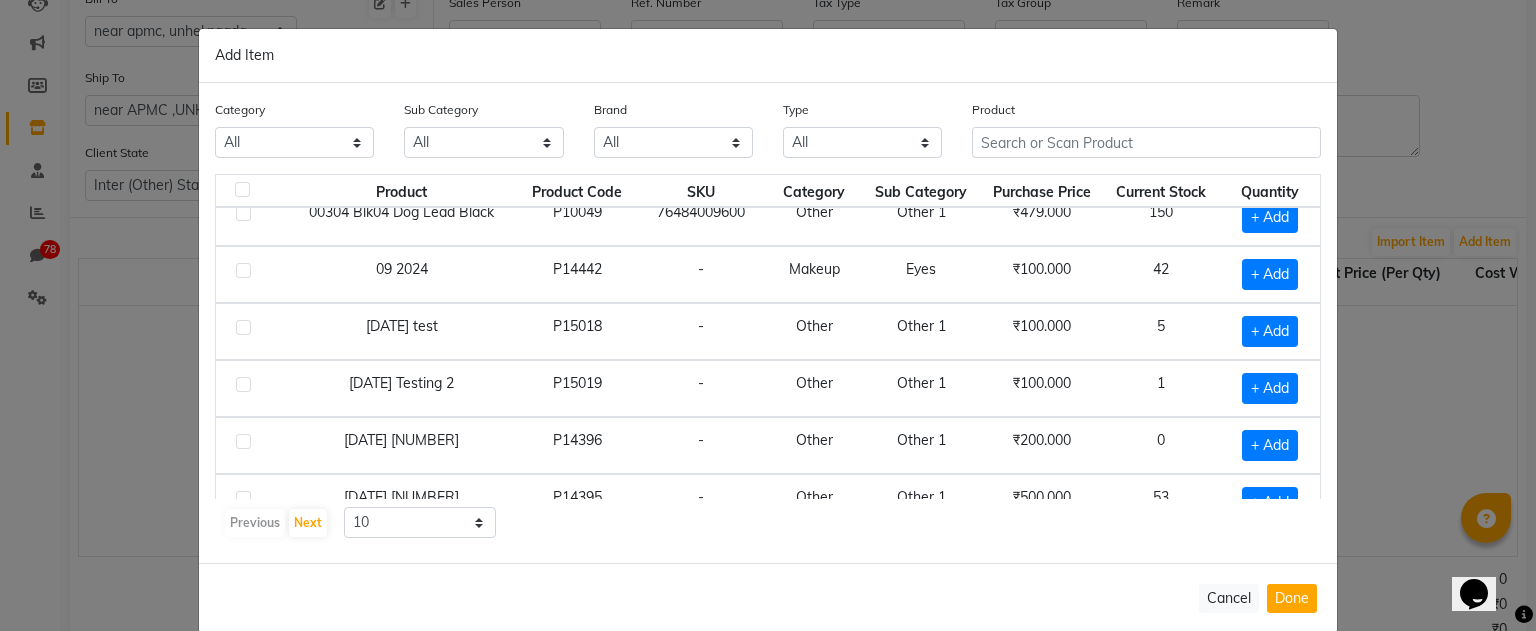click 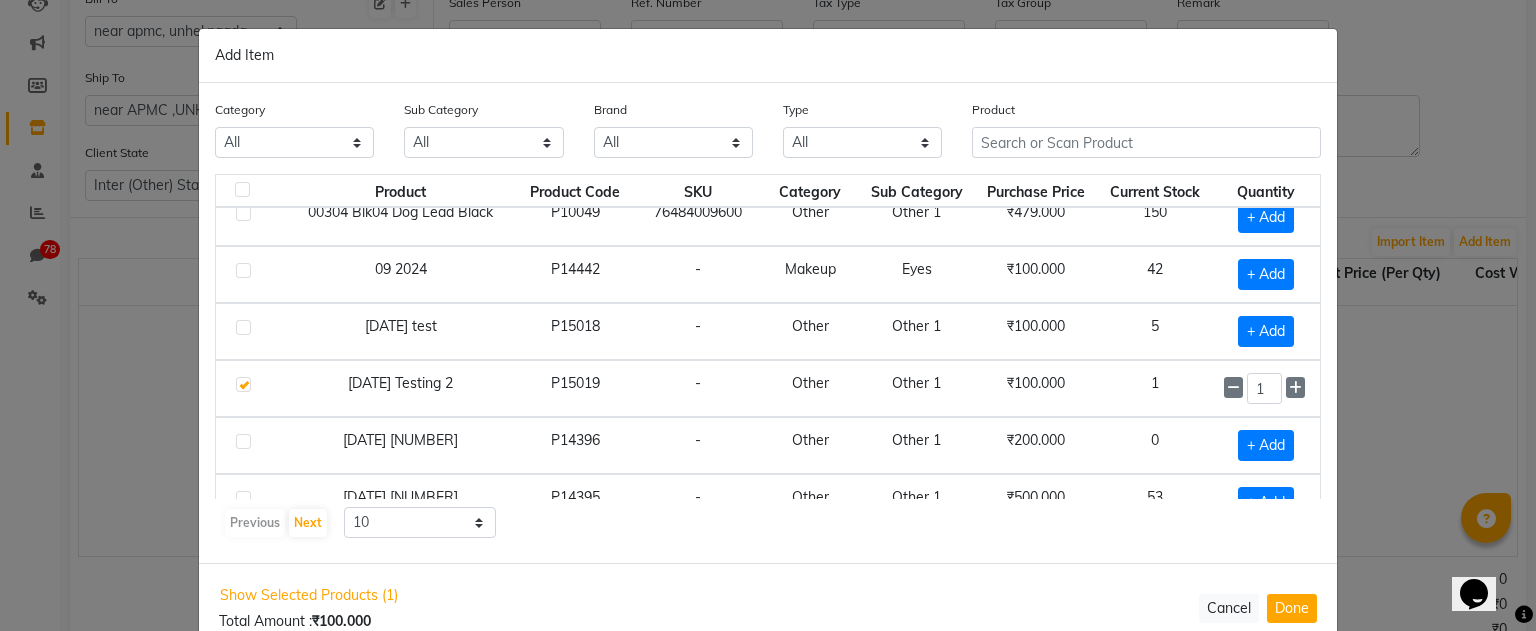 scroll, scrollTop: 230, scrollLeft: 0, axis: vertical 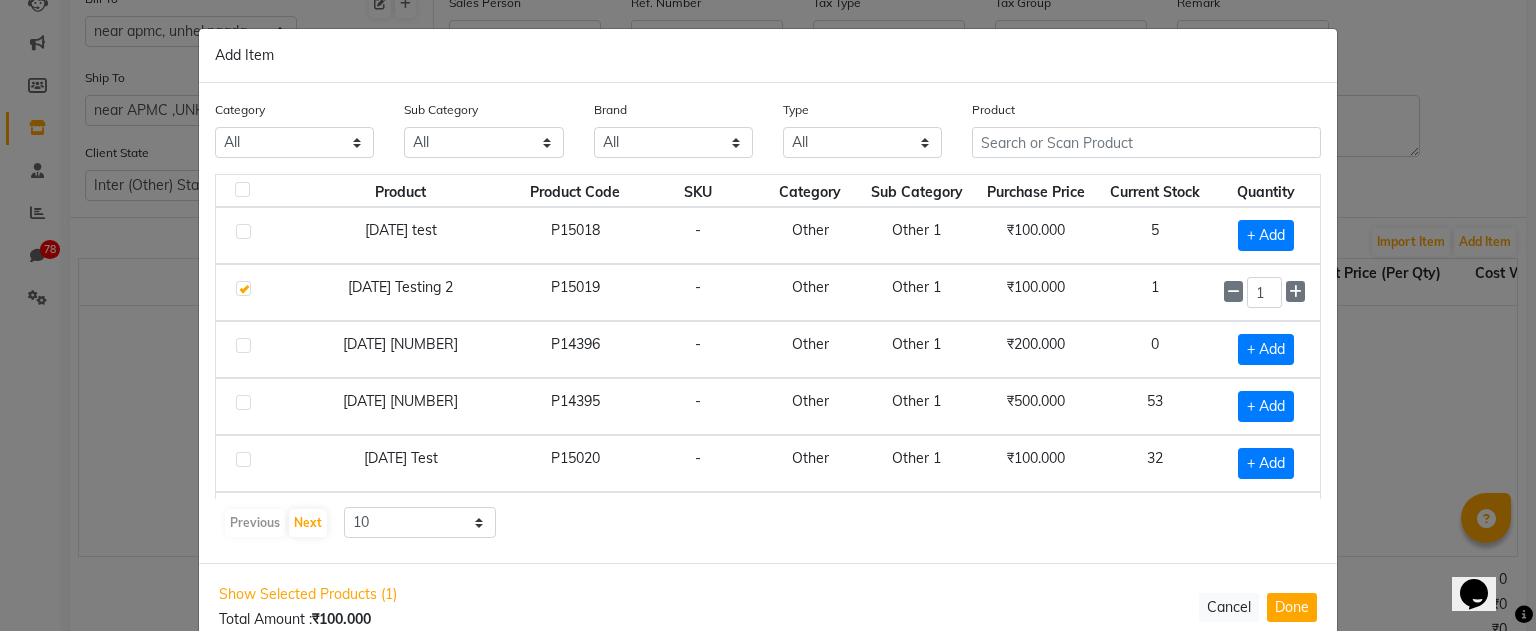 click 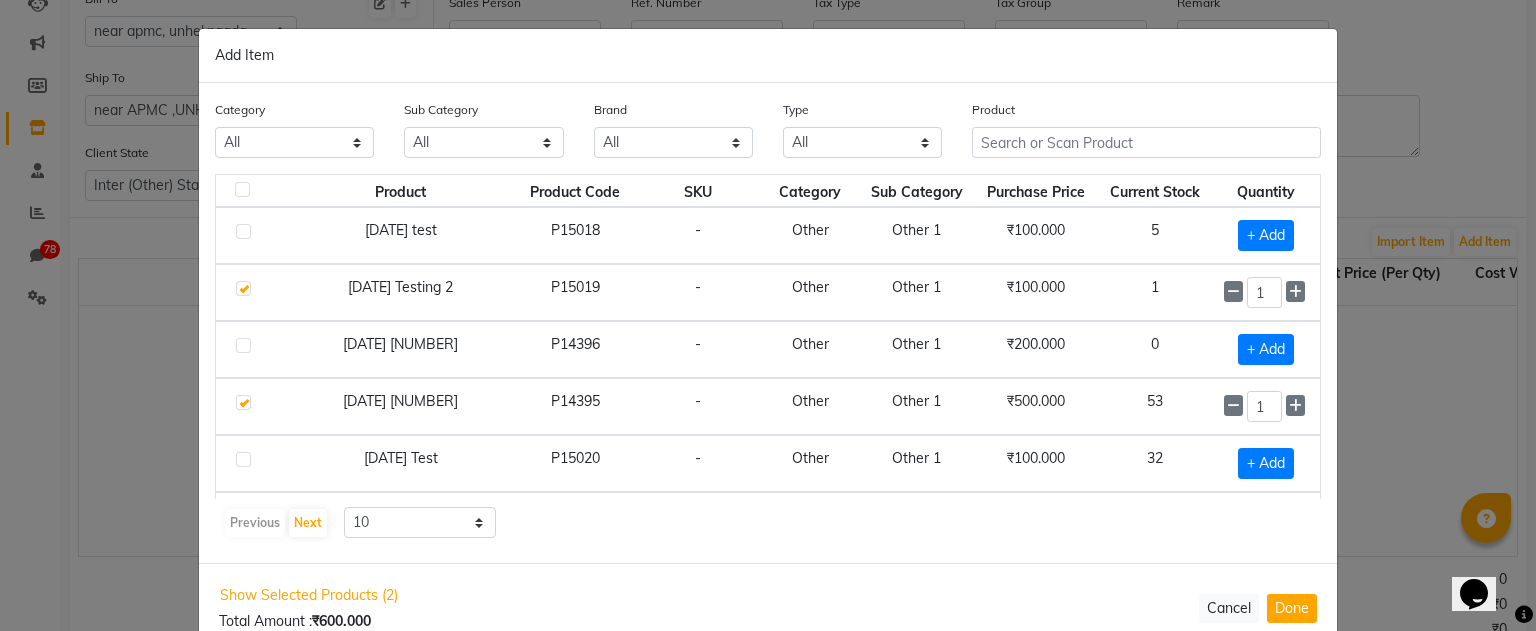 scroll, scrollTop: 281, scrollLeft: 0, axis: vertical 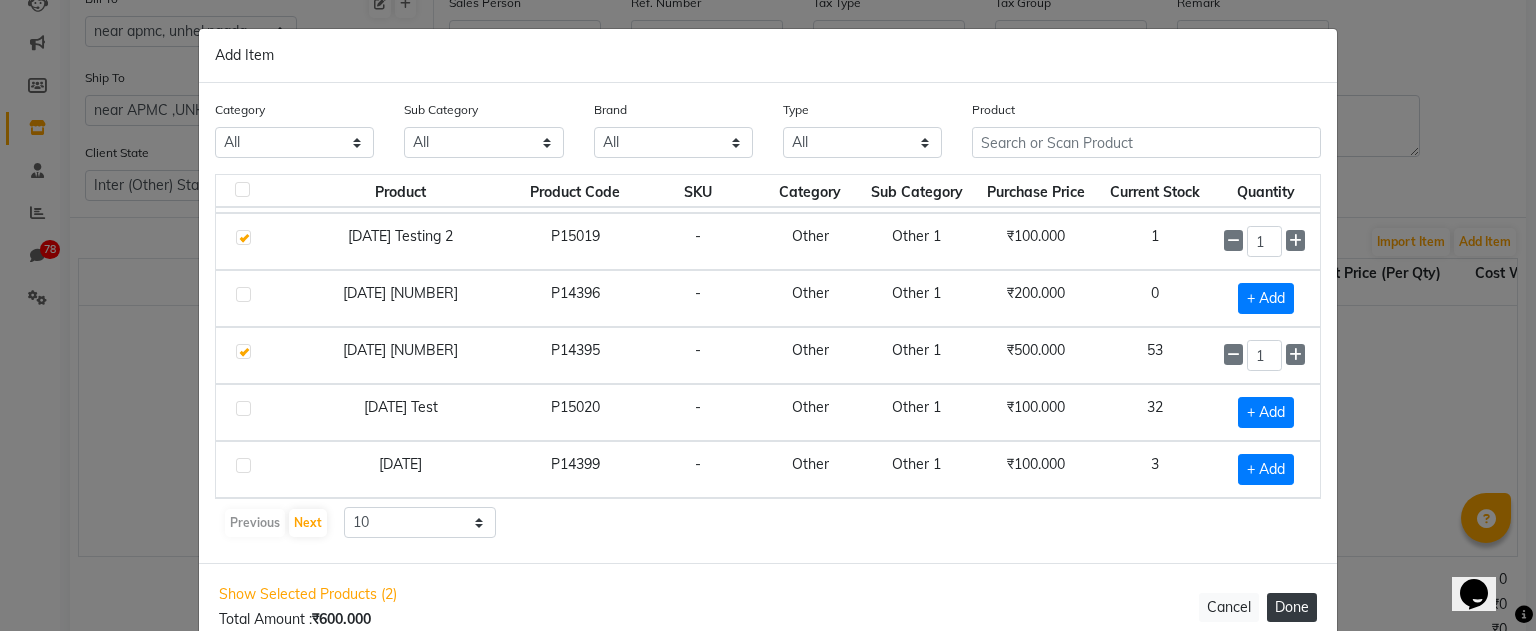 click on "Done" 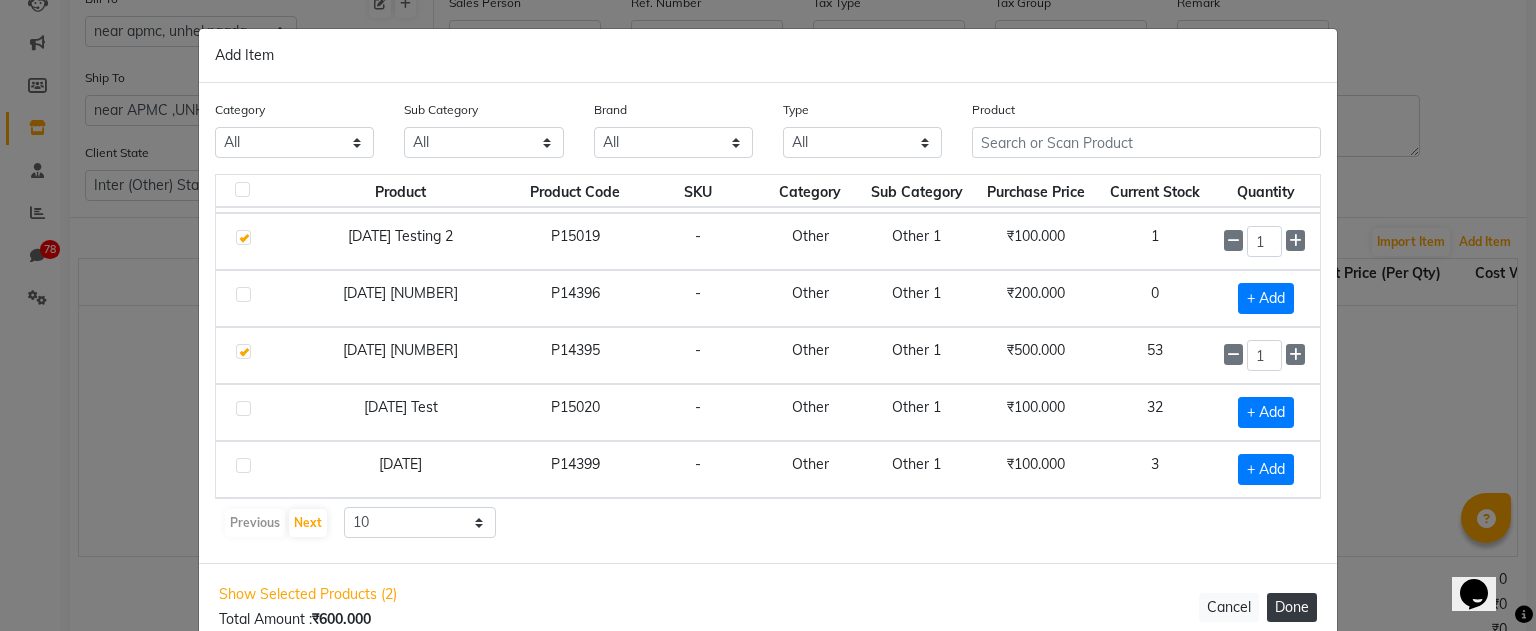 select on "2718" 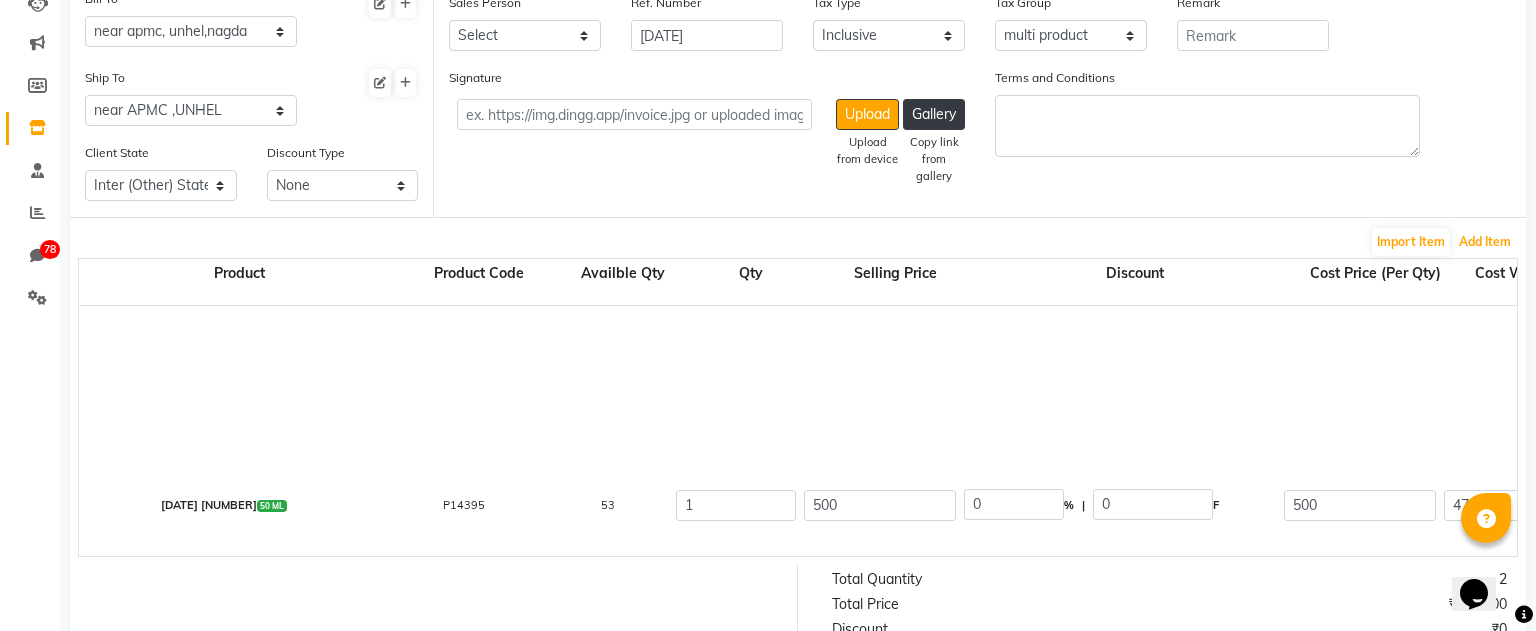 scroll, scrollTop: 250, scrollLeft: 0, axis: vertical 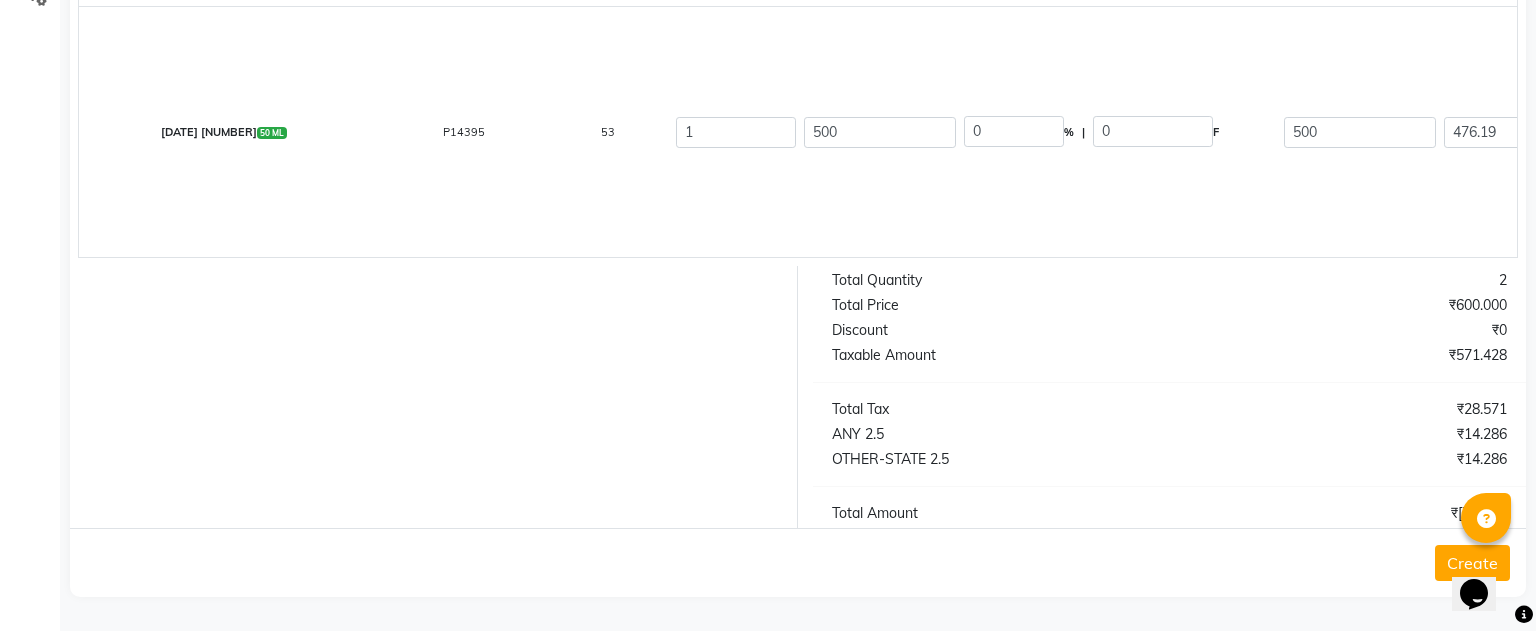 click on "Create" 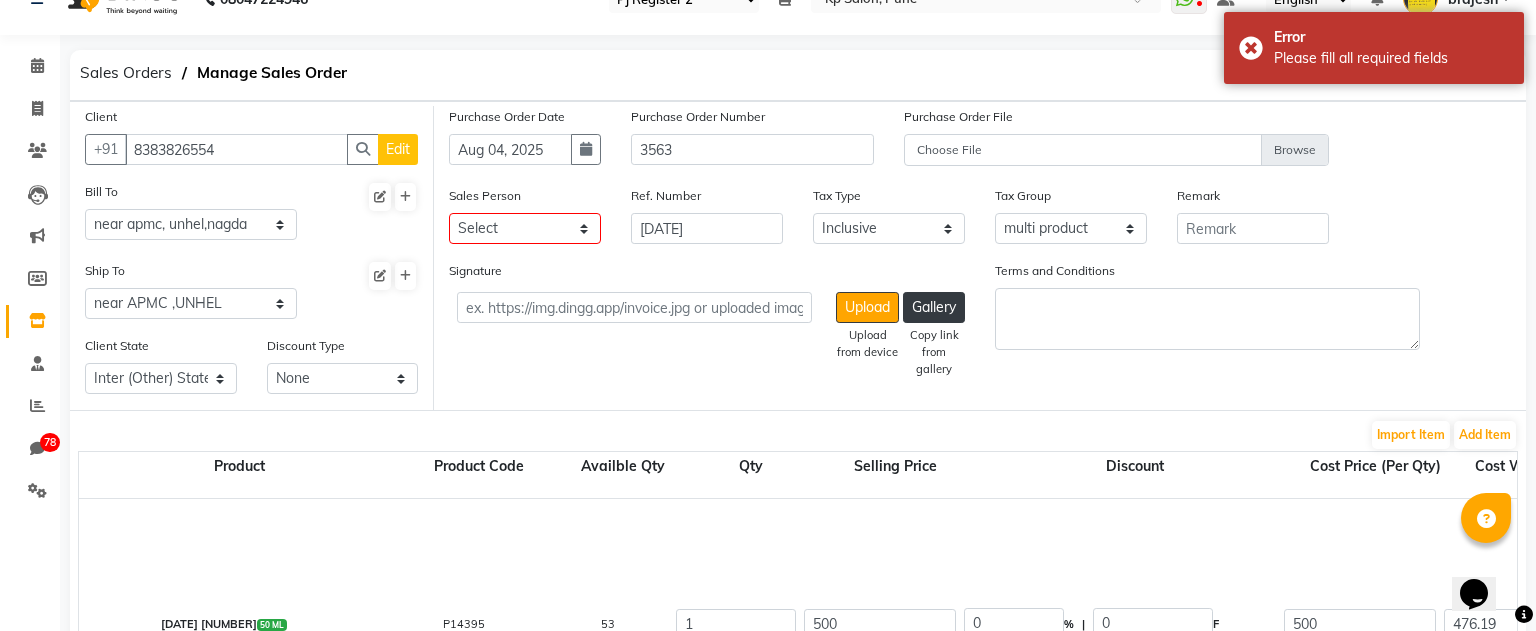 scroll, scrollTop: 0, scrollLeft: 0, axis: both 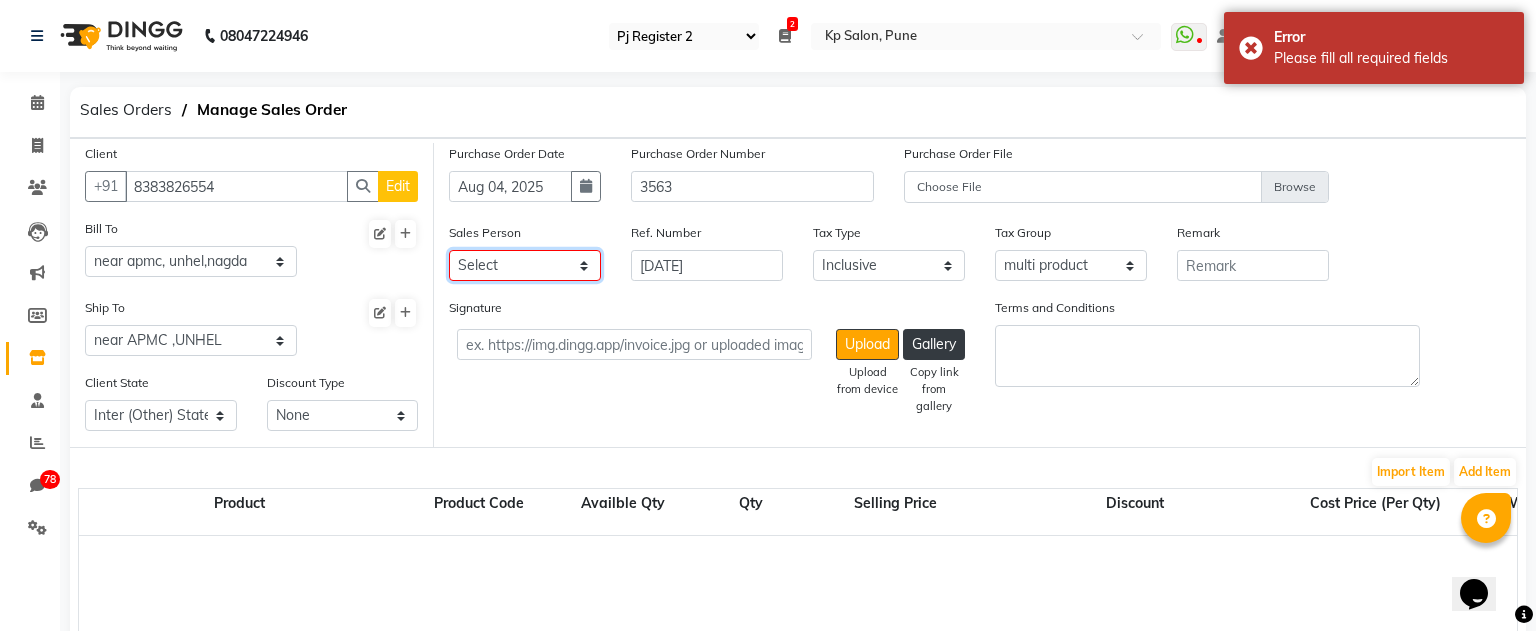 click on "Select  [PERSON]   [PERSON]   [PERSON]   [PERSON]   [PERSON]   [PERSON]   [PERSON]   [PERSON]   [PERSON]   [PERSON]   Test [PERSON]   [PERSON]   [PERSON]    [PERSON]   [PERSON]   [PERSON]   test import 1   test import 2   test import 3   test import 4   test staff   testing" 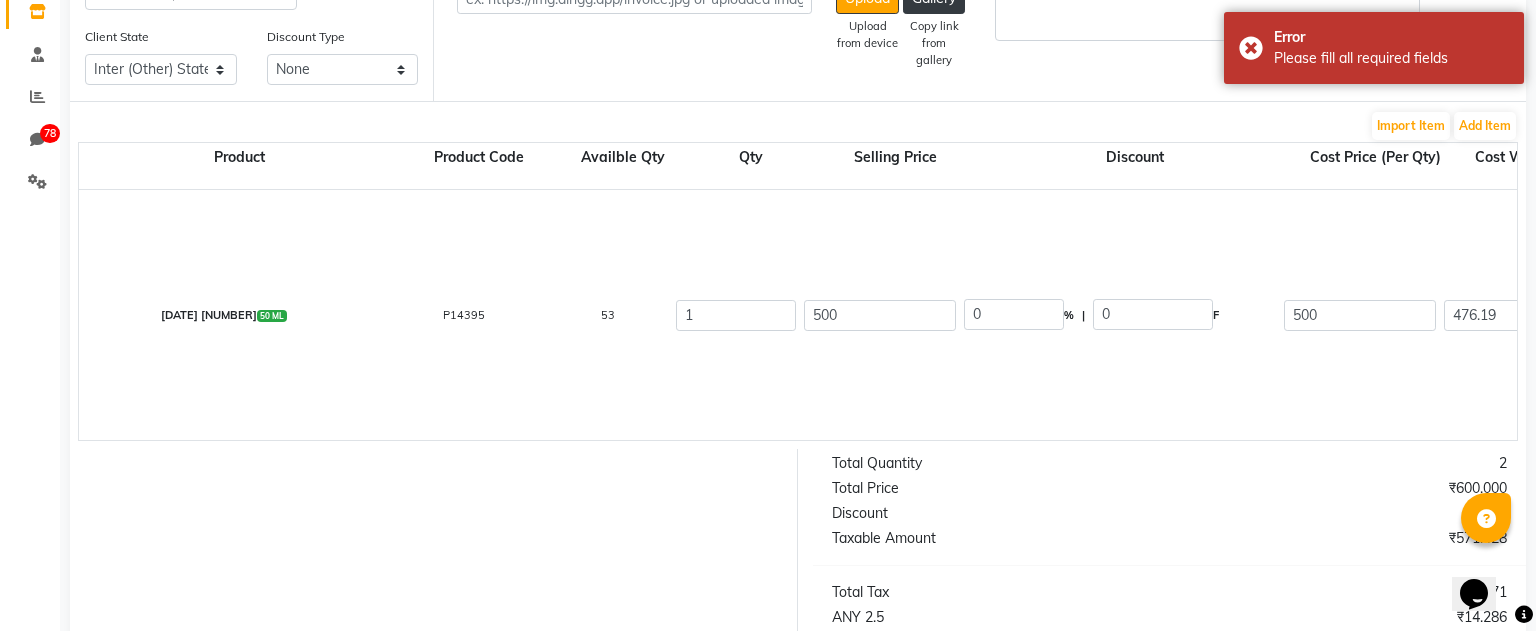 scroll, scrollTop: 529, scrollLeft: 0, axis: vertical 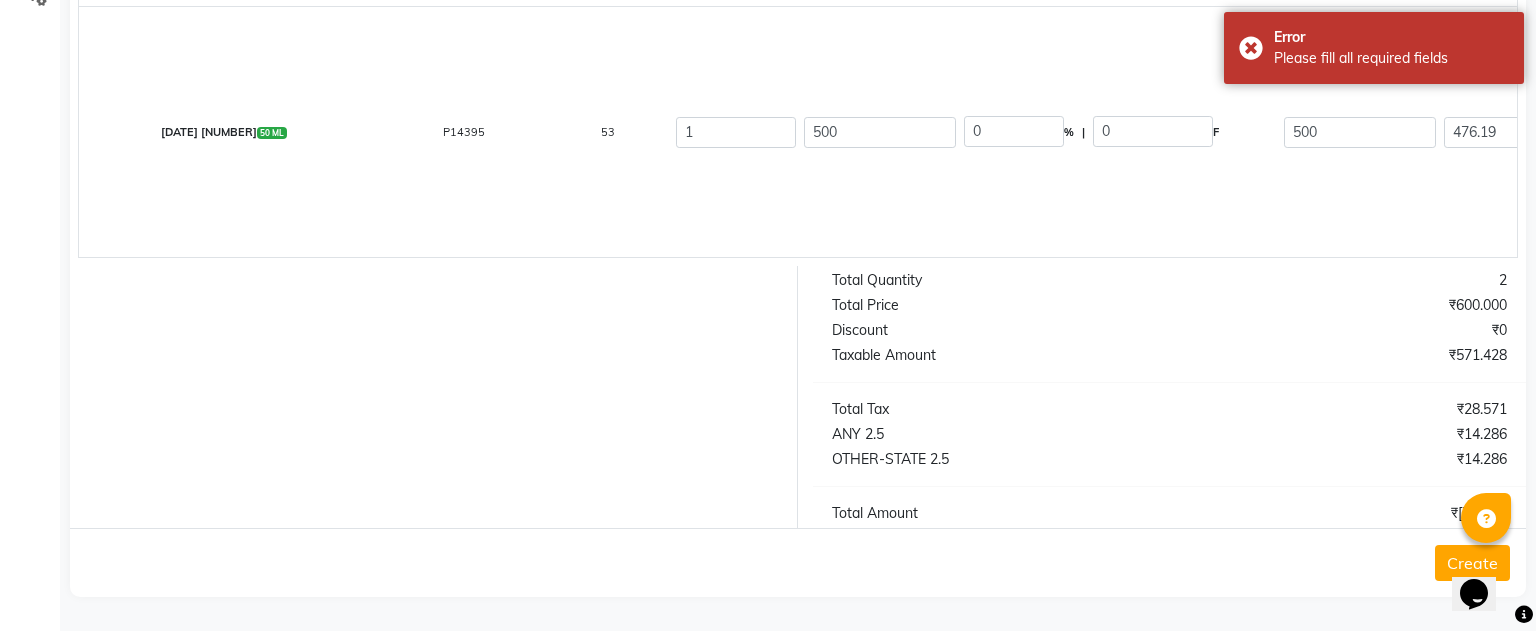 click on "Create" 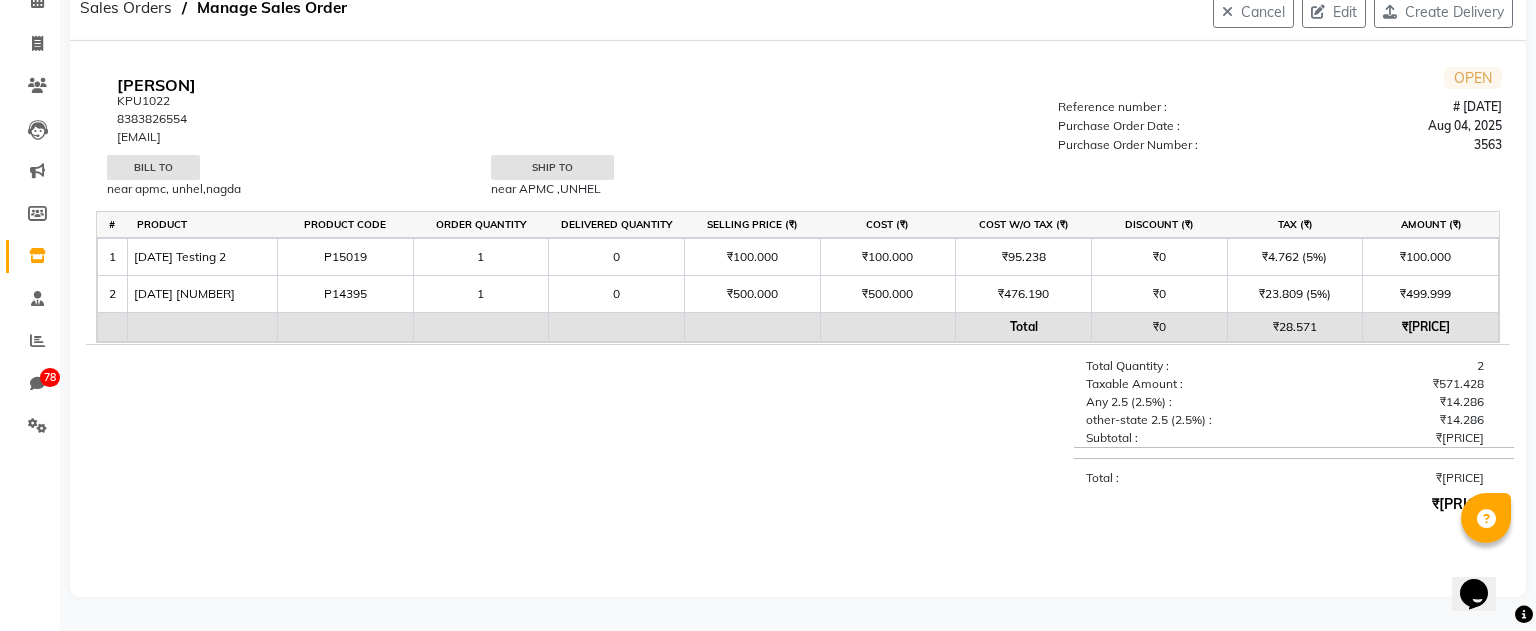 scroll, scrollTop: 0, scrollLeft: 0, axis: both 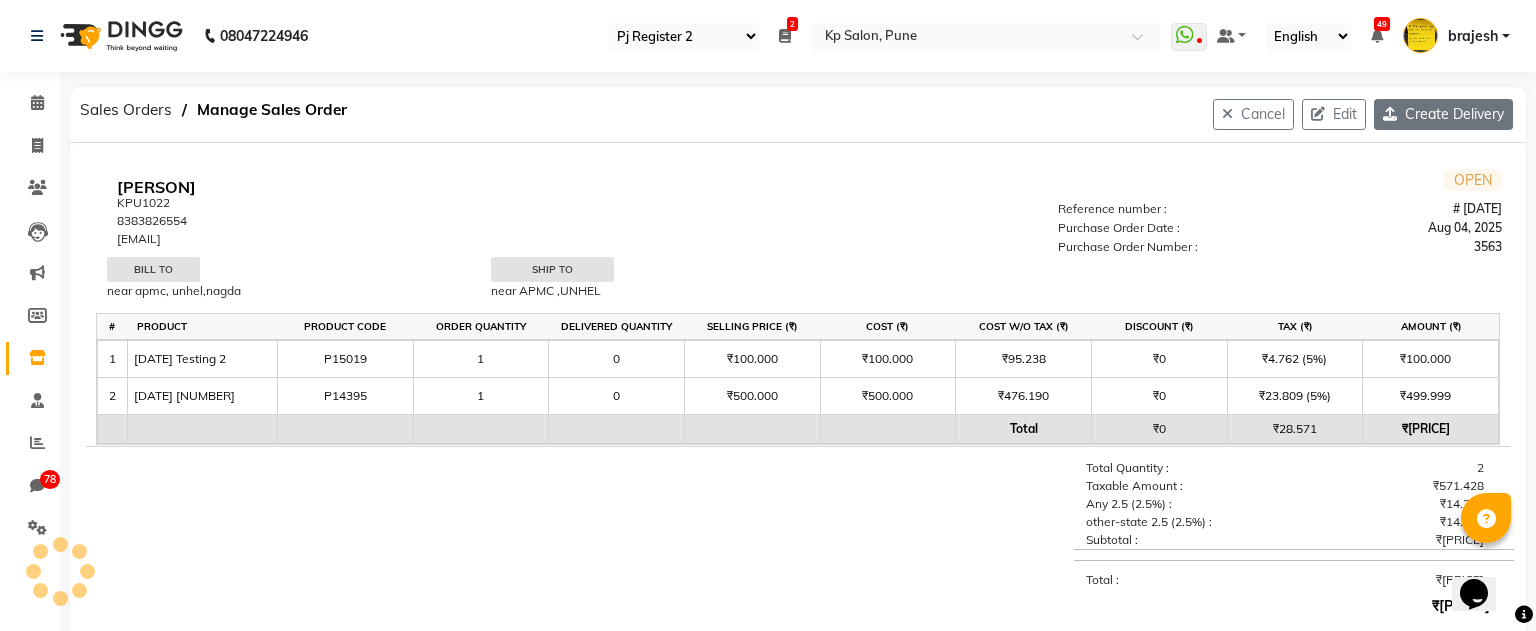 click on "Create Delivery" 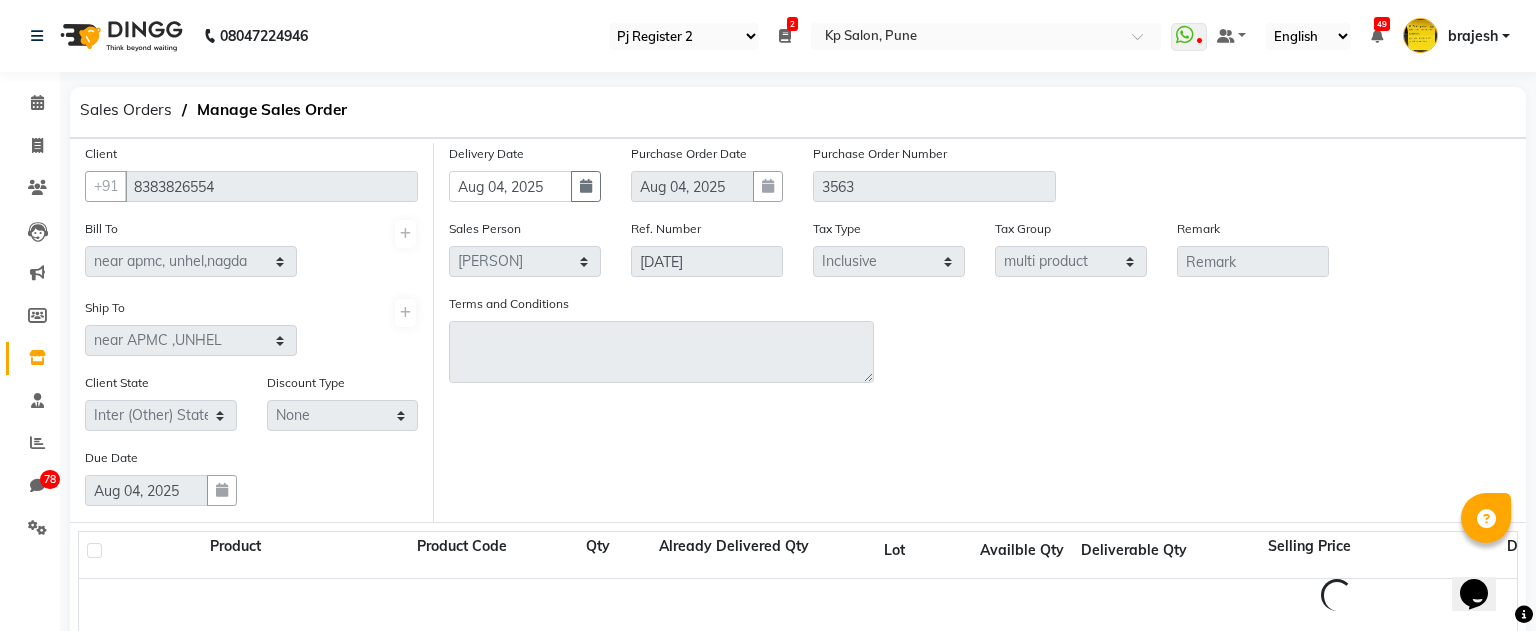 select on "2718" 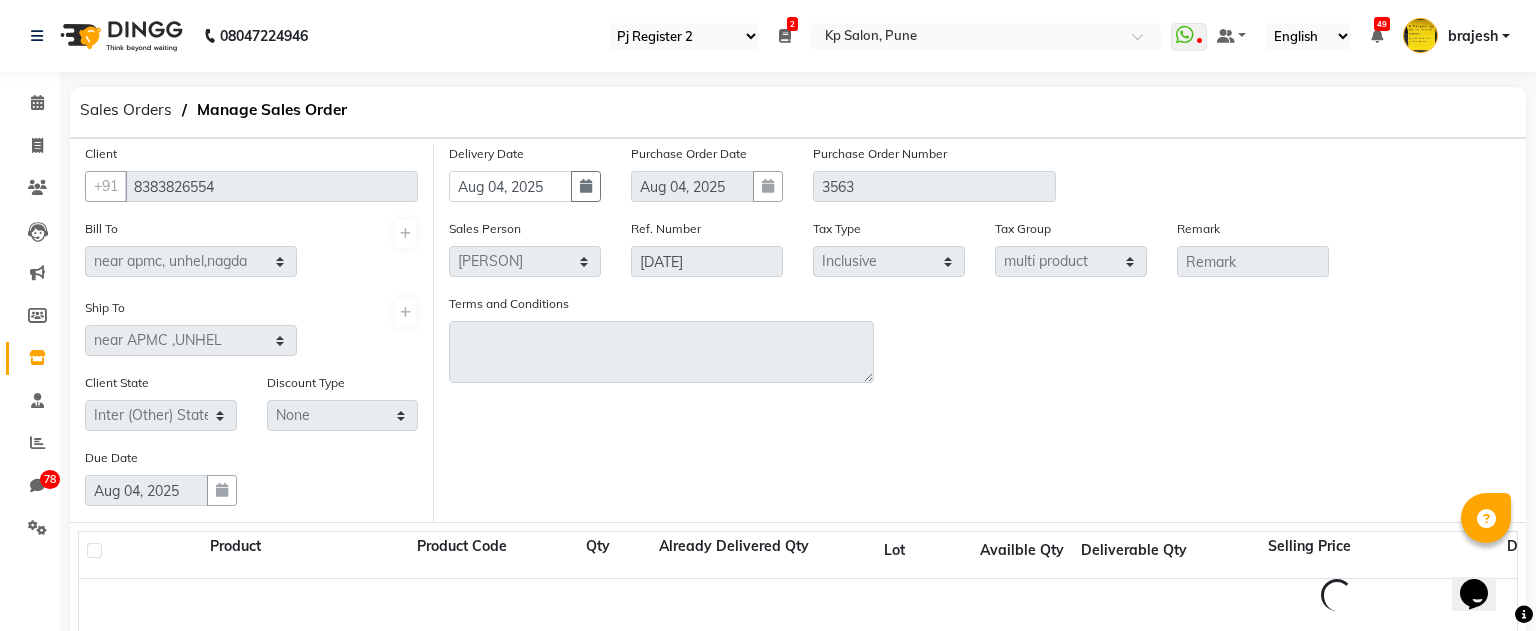 select on "2718" 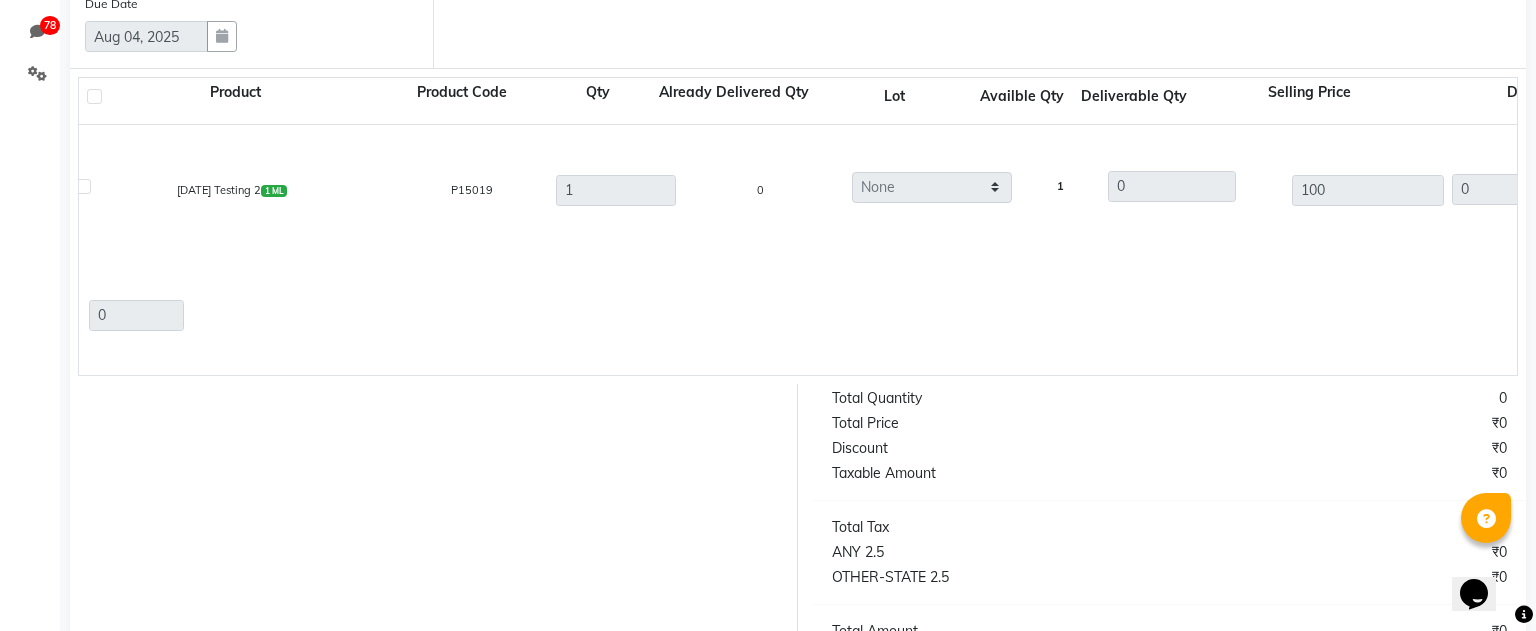 scroll, scrollTop: 476, scrollLeft: 0, axis: vertical 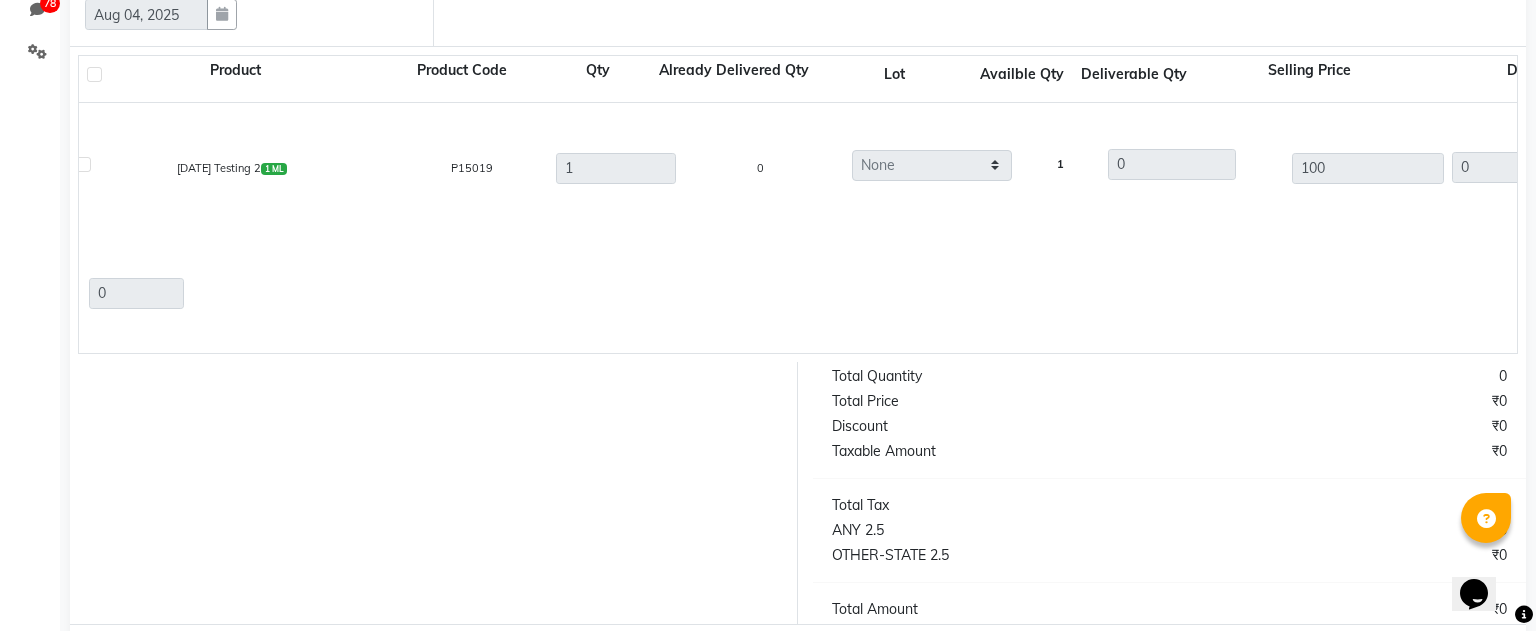click 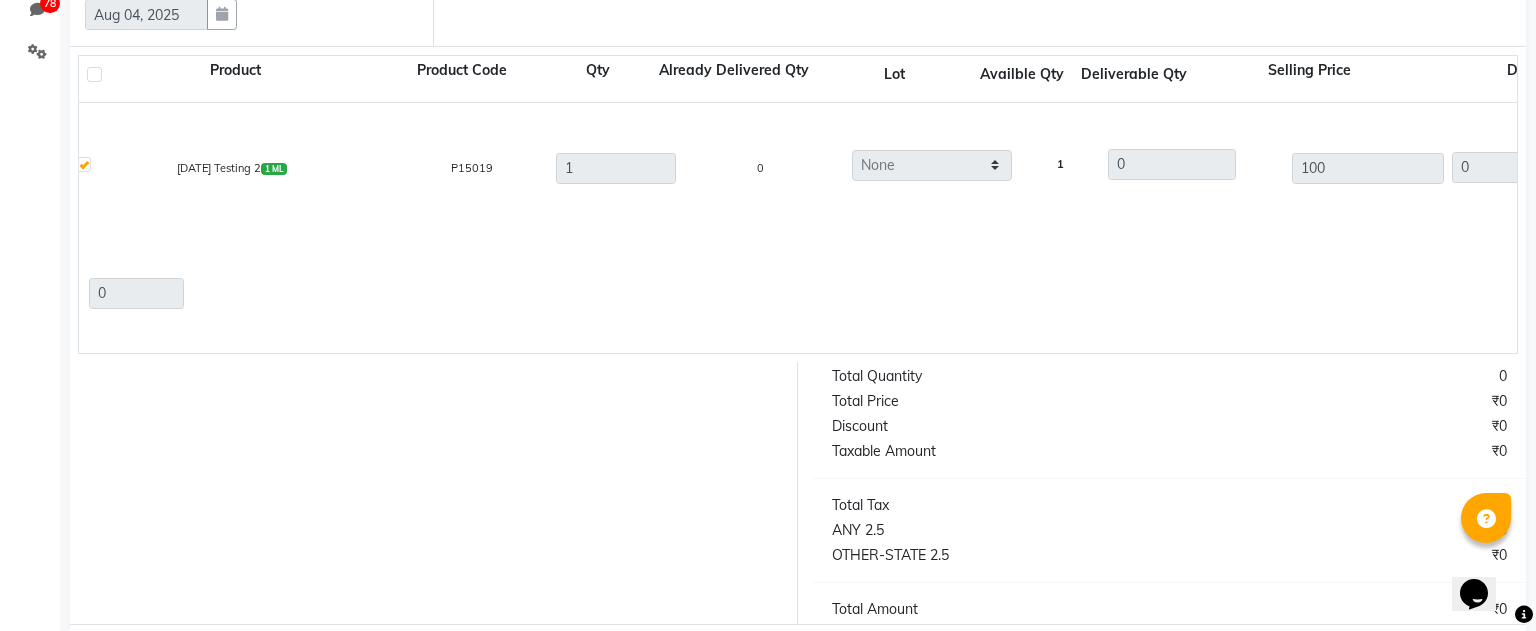 type on "95.238" 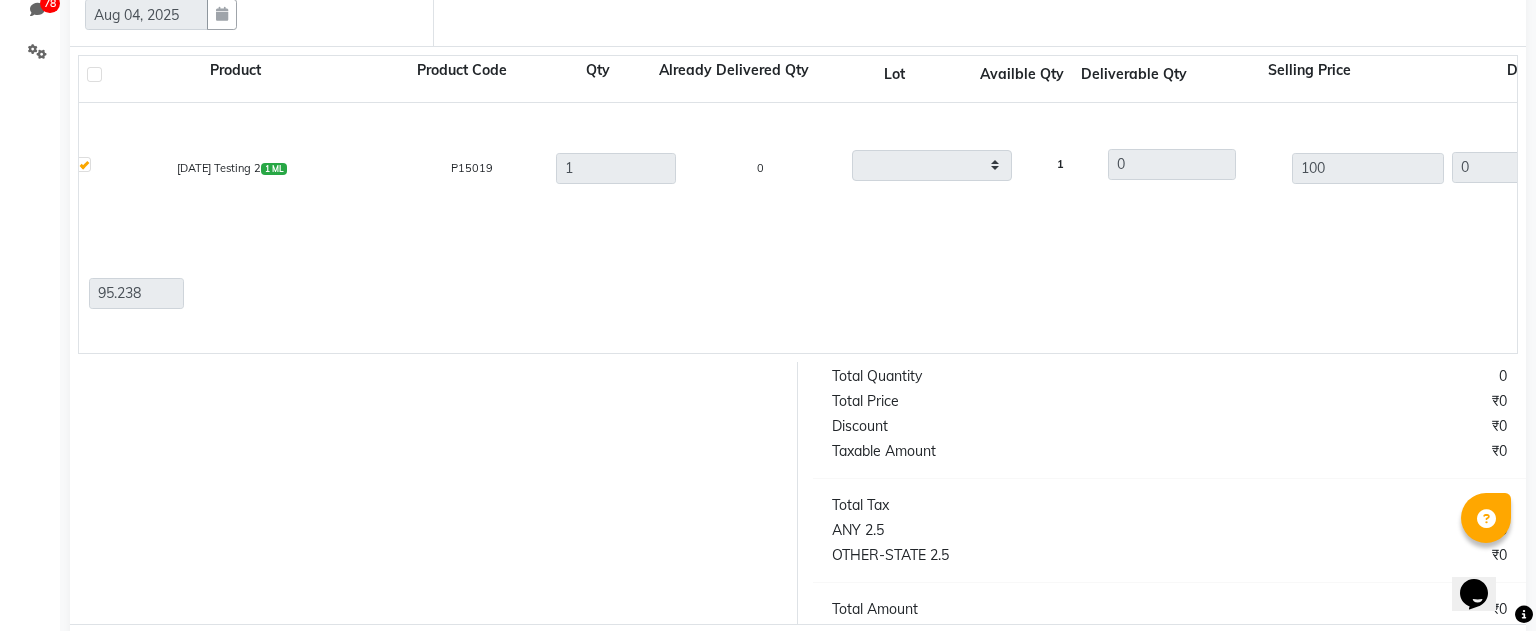type on "4.762" 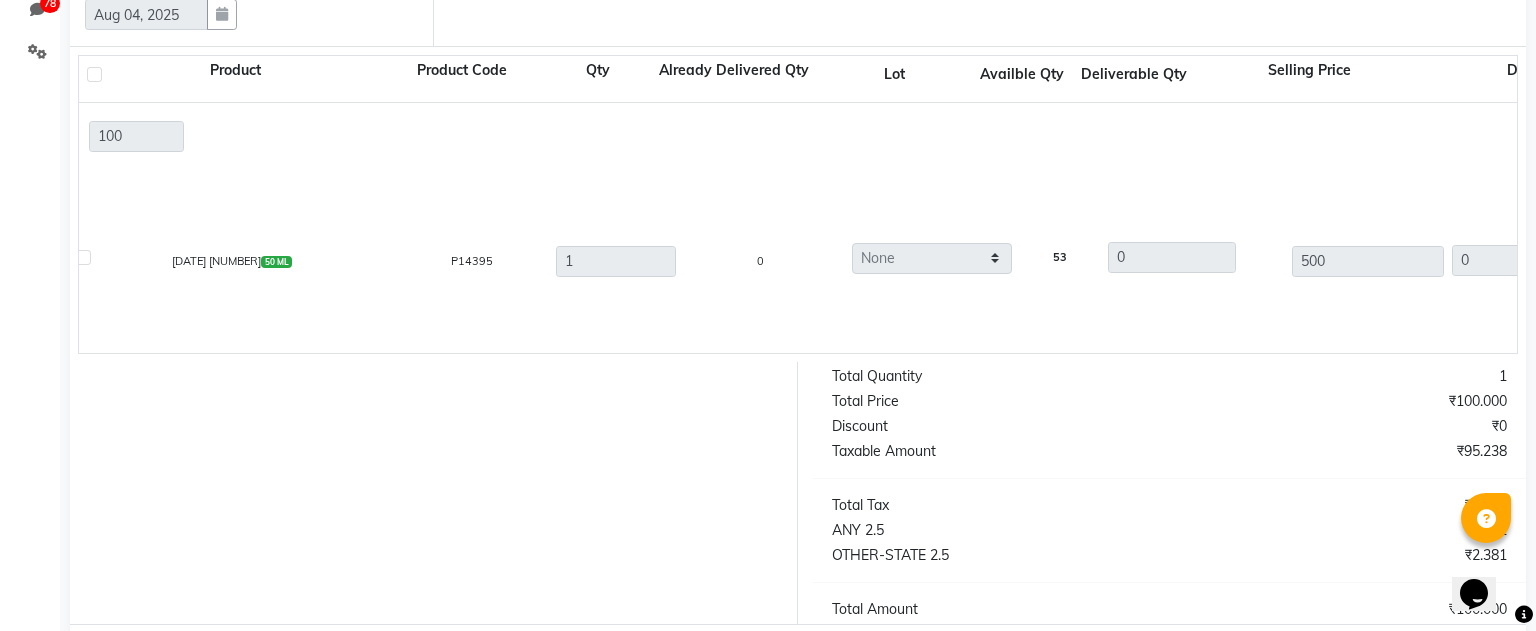 scroll, scrollTop: 250, scrollLeft: 0, axis: vertical 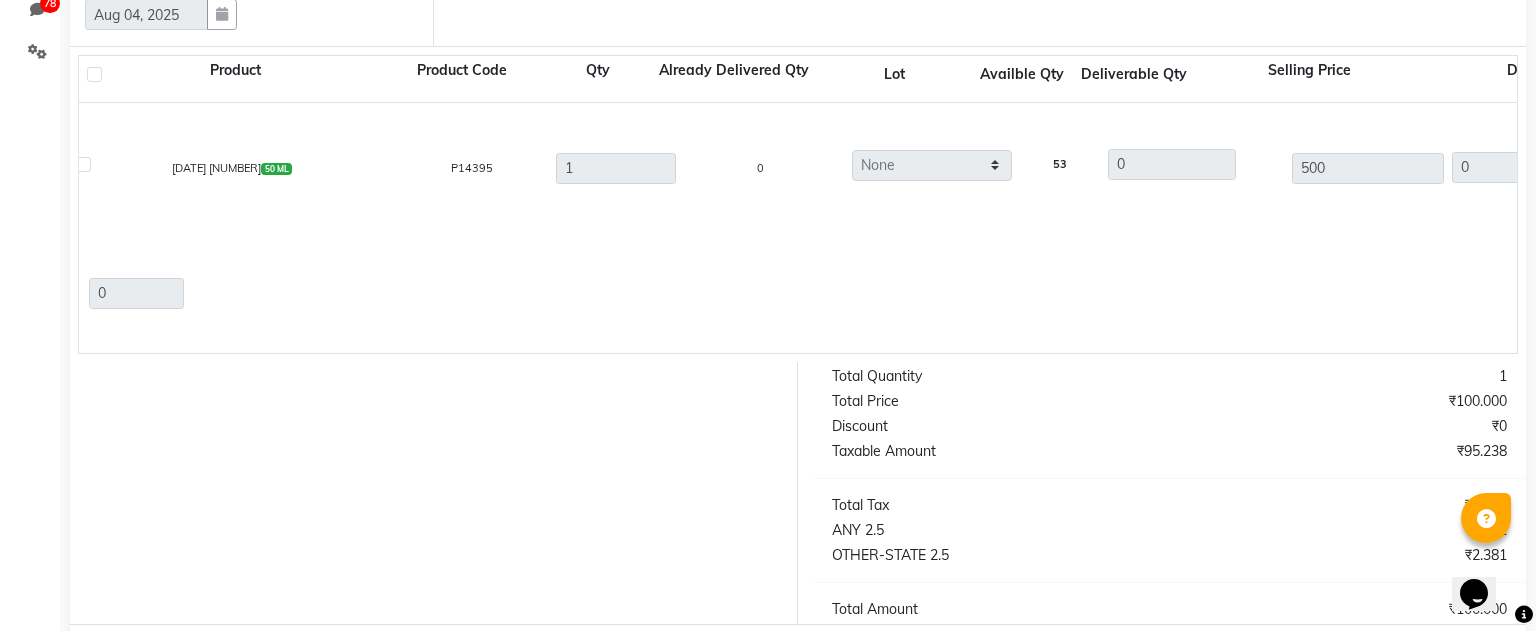 click 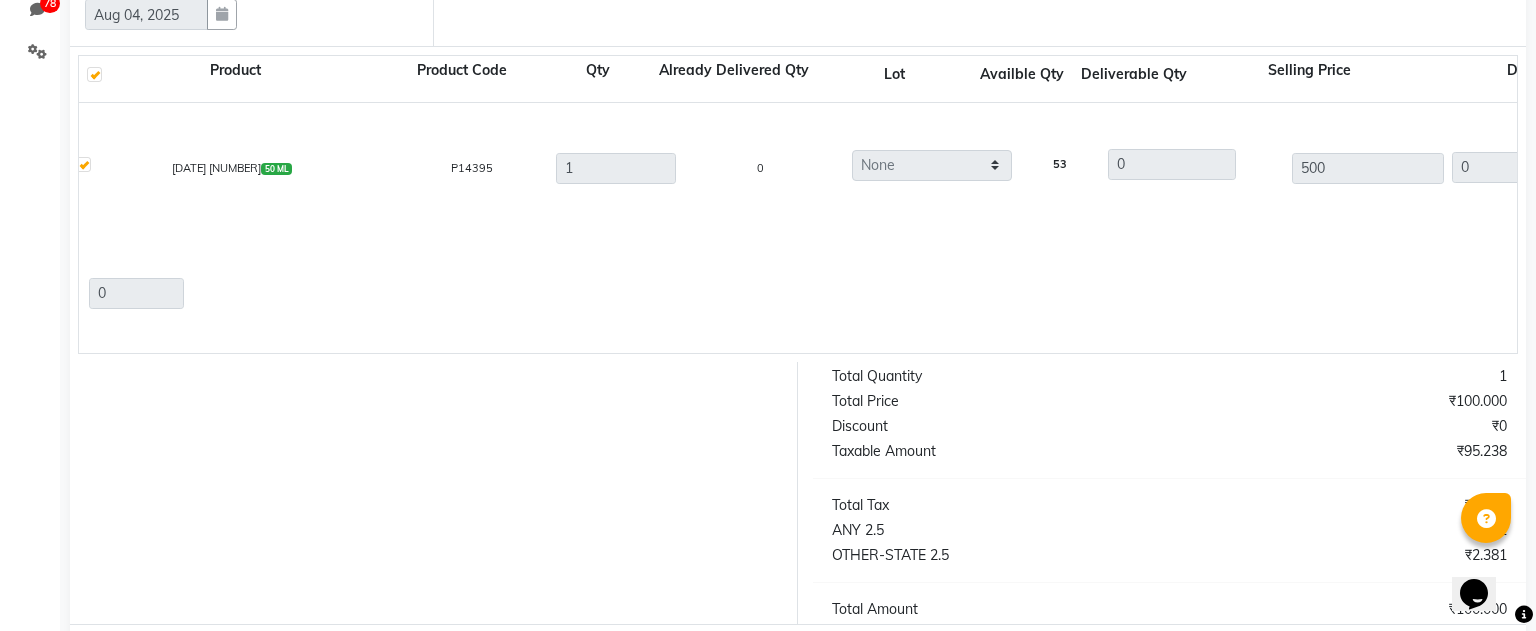 checkbox on "true" 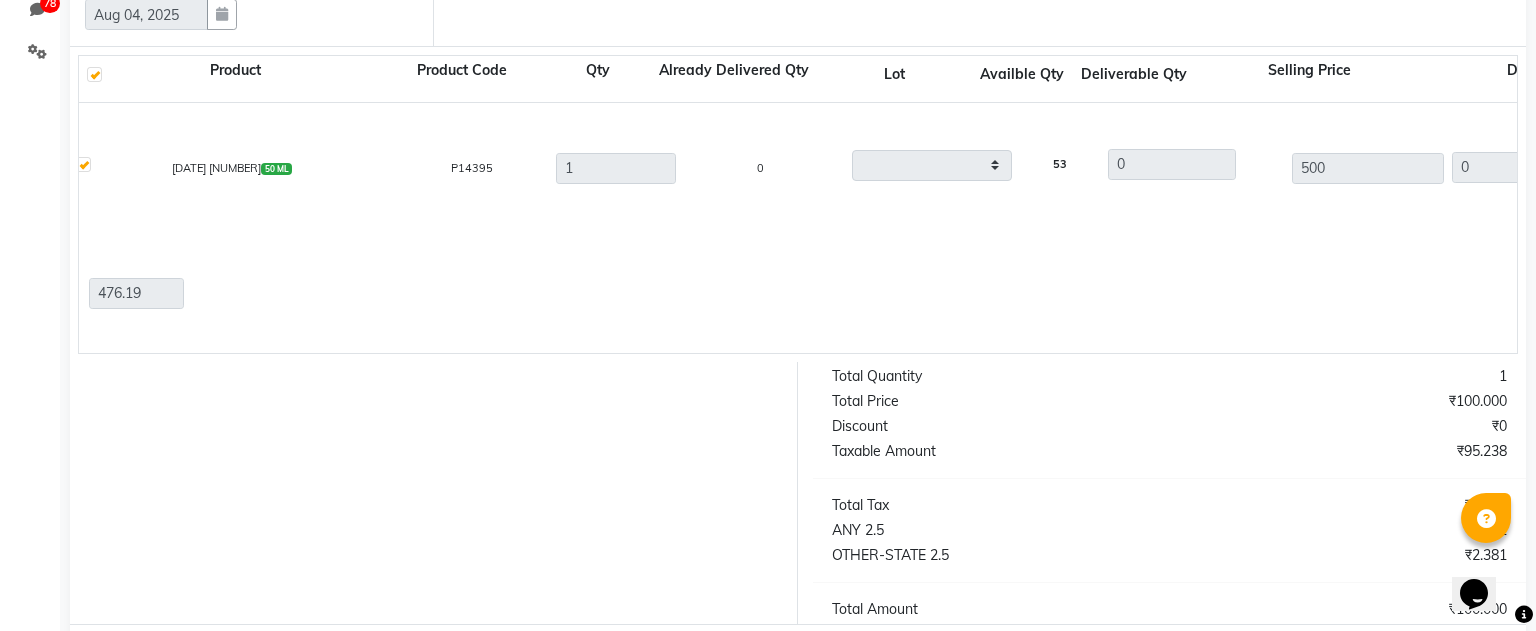 type on "23.809" 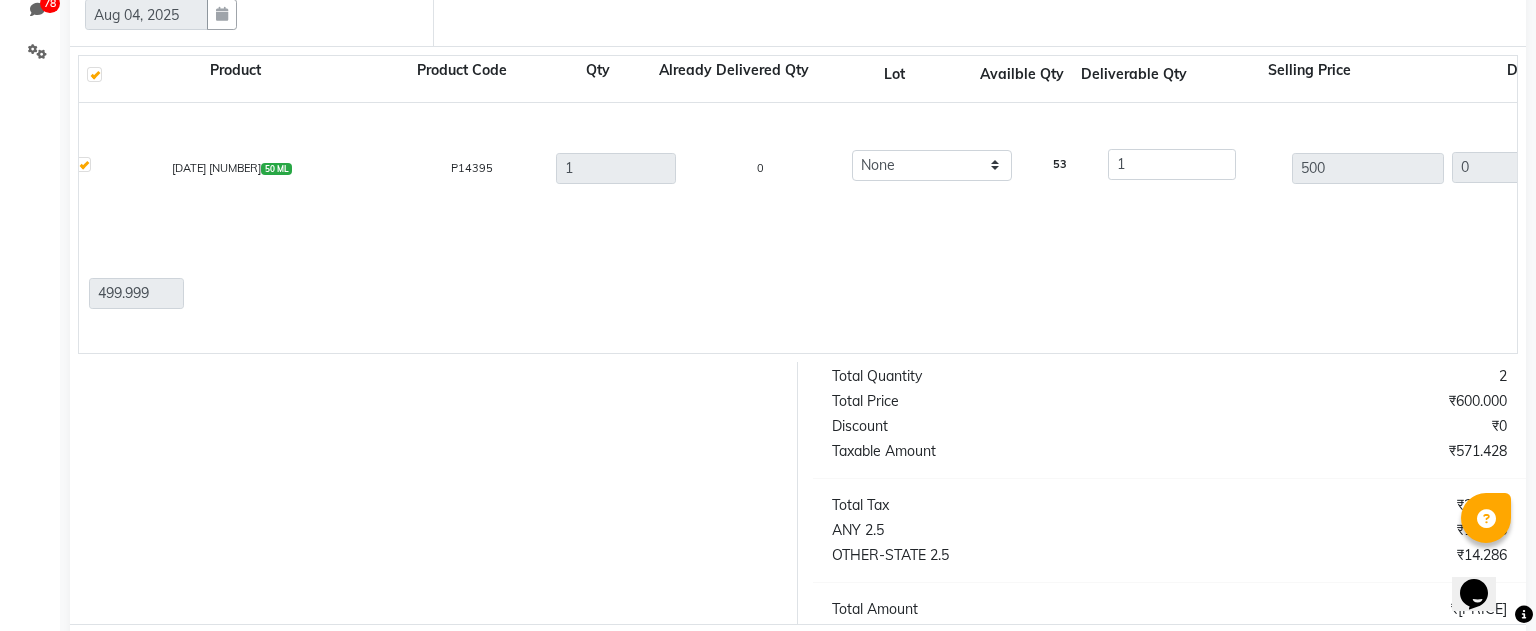 scroll, scrollTop: 572, scrollLeft: 0, axis: vertical 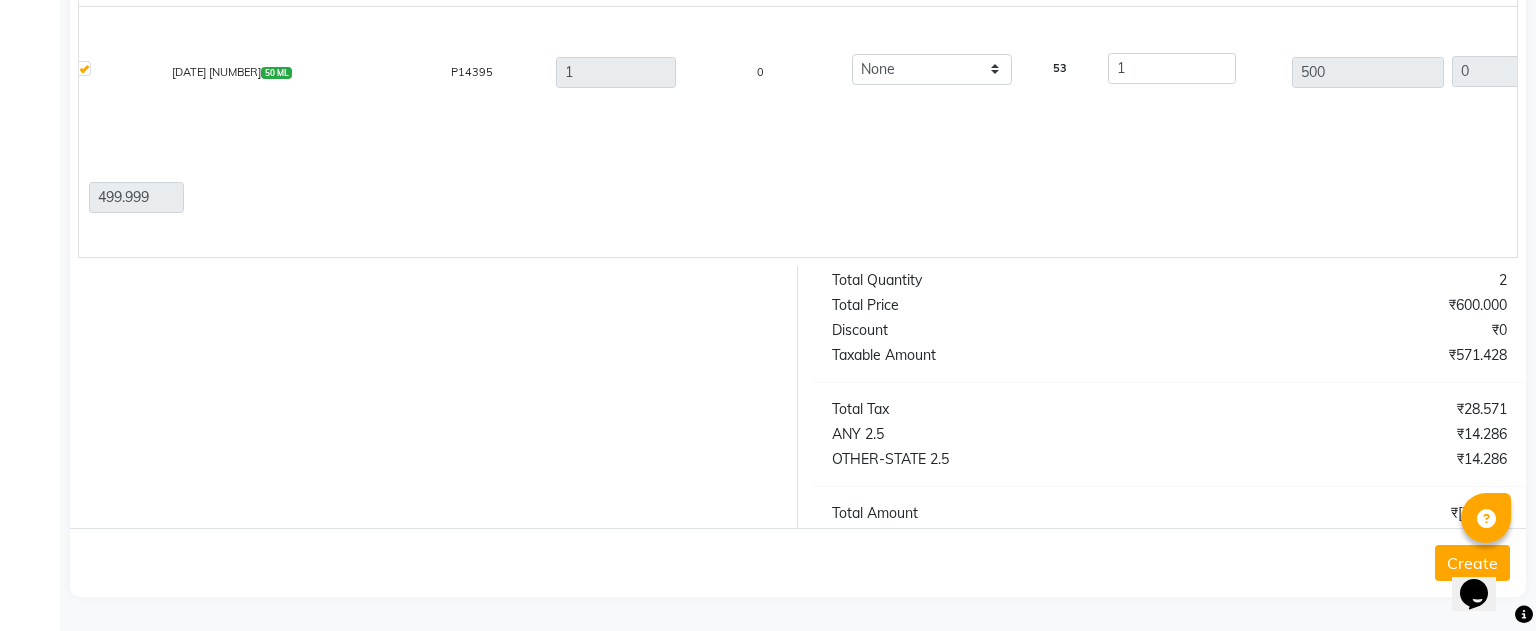 click on "Create" 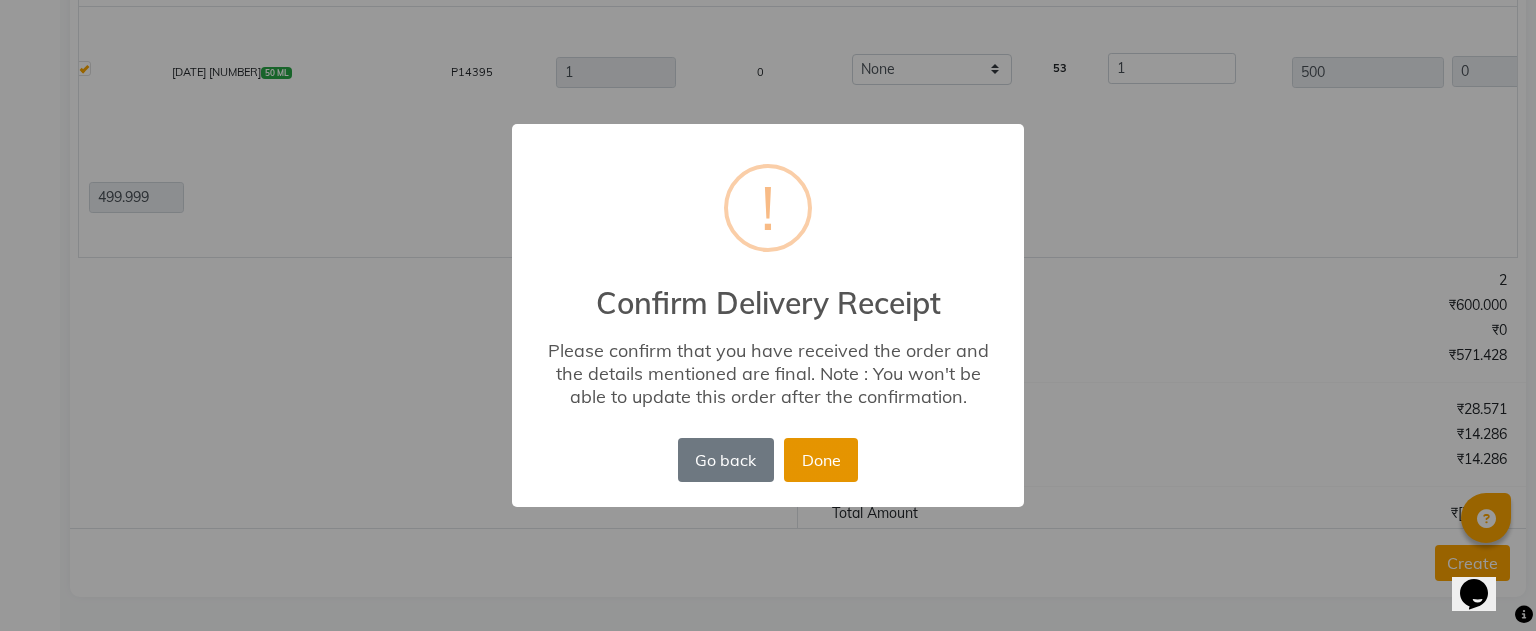 click on "Done" at bounding box center (821, 460) 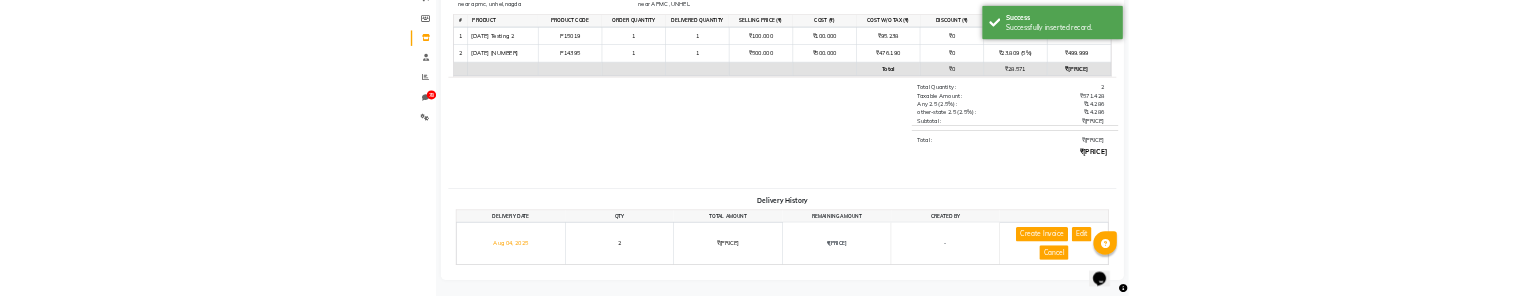 scroll, scrollTop: 572, scrollLeft: 0, axis: vertical 